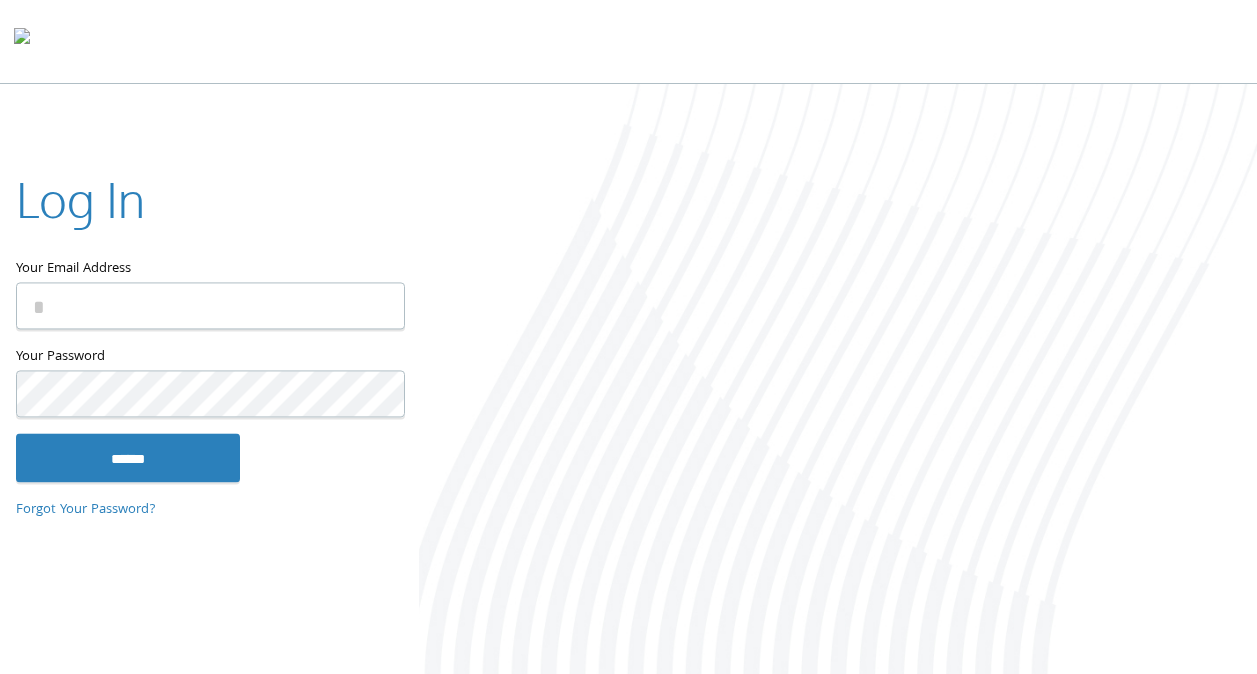 scroll, scrollTop: 0, scrollLeft: 0, axis: both 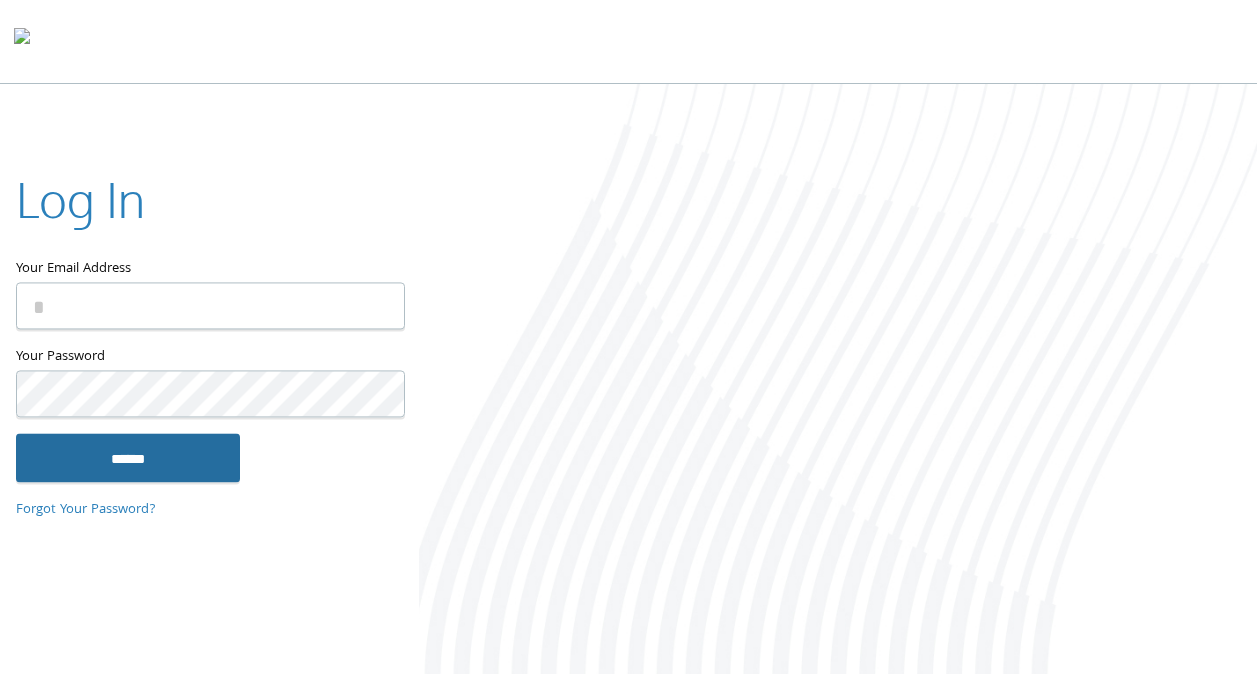type on "**********" 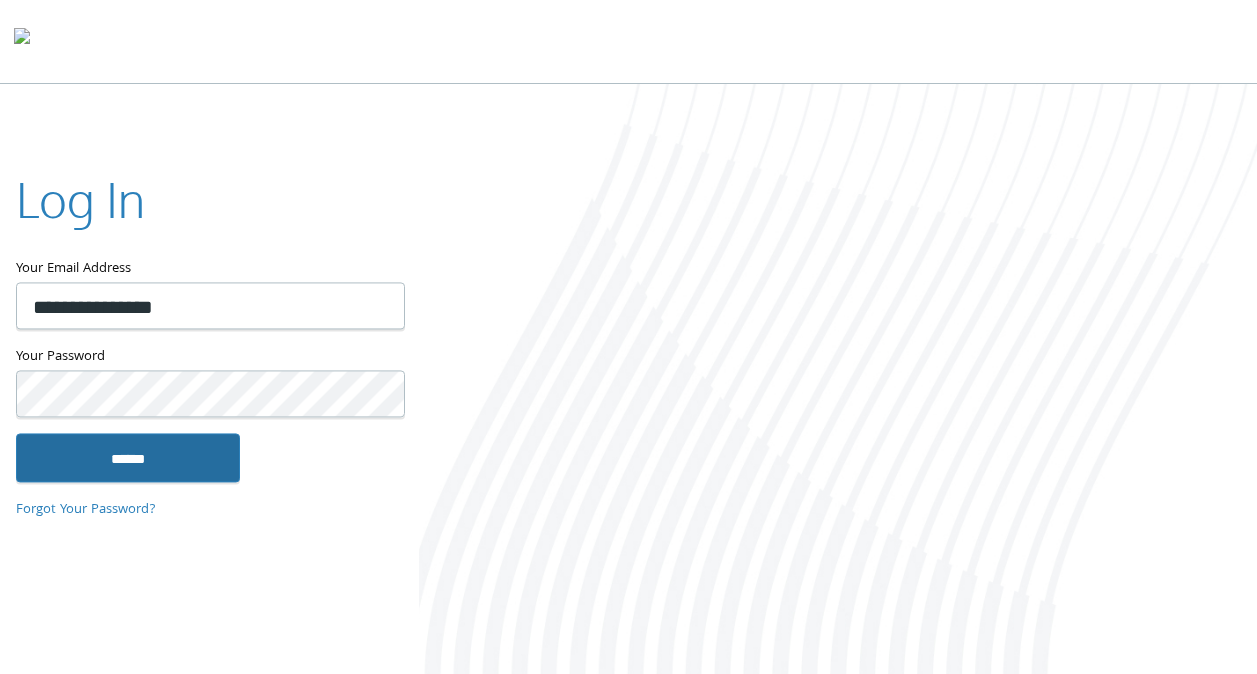 click on "******" at bounding box center [128, 458] 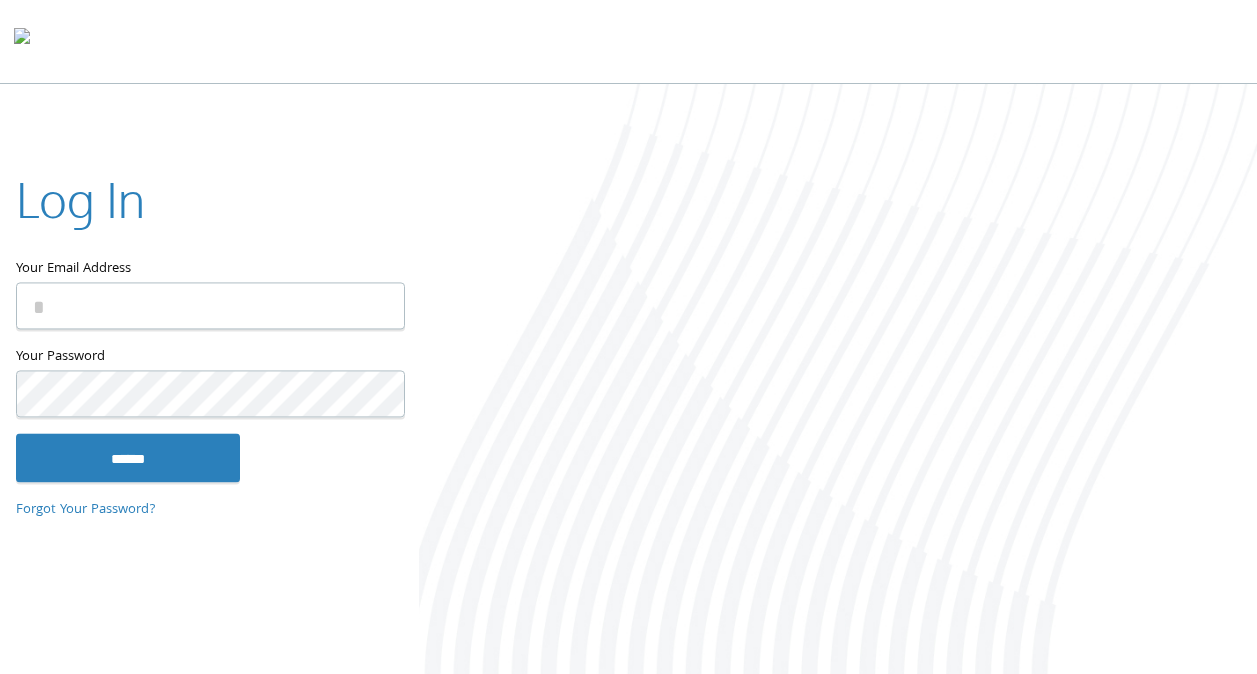 scroll, scrollTop: 0, scrollLeft: 0, axis: both 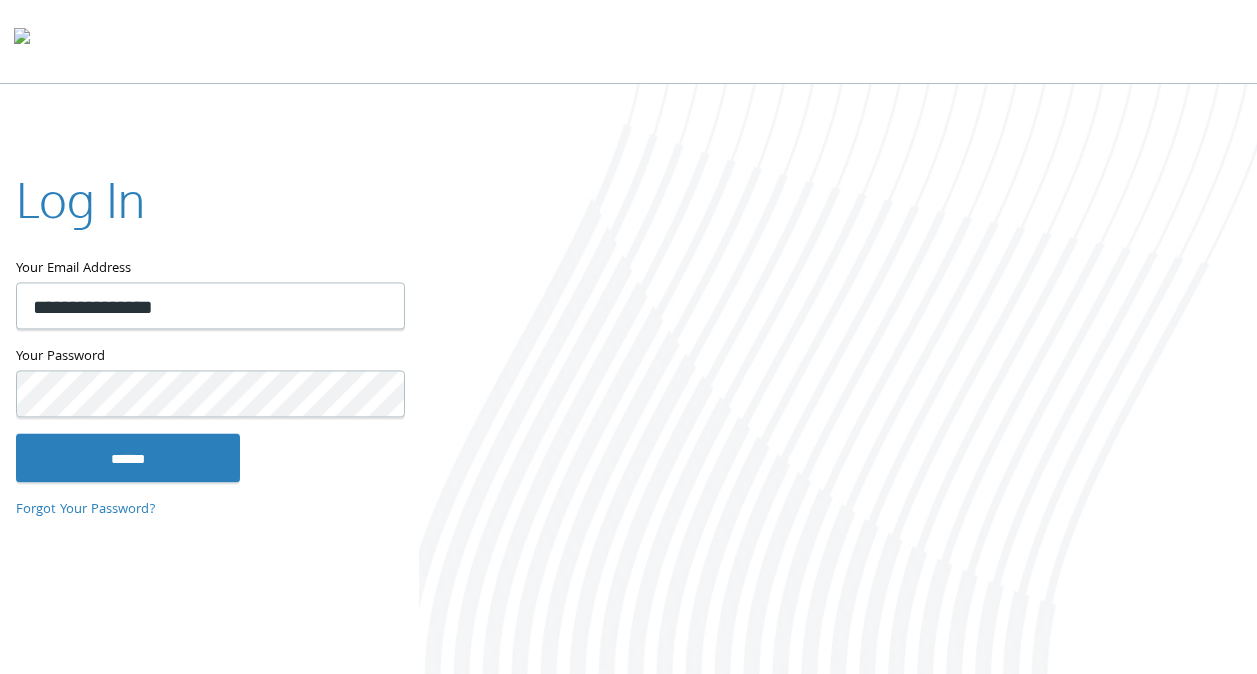 click on "**********" at bounding box center (210, 306) 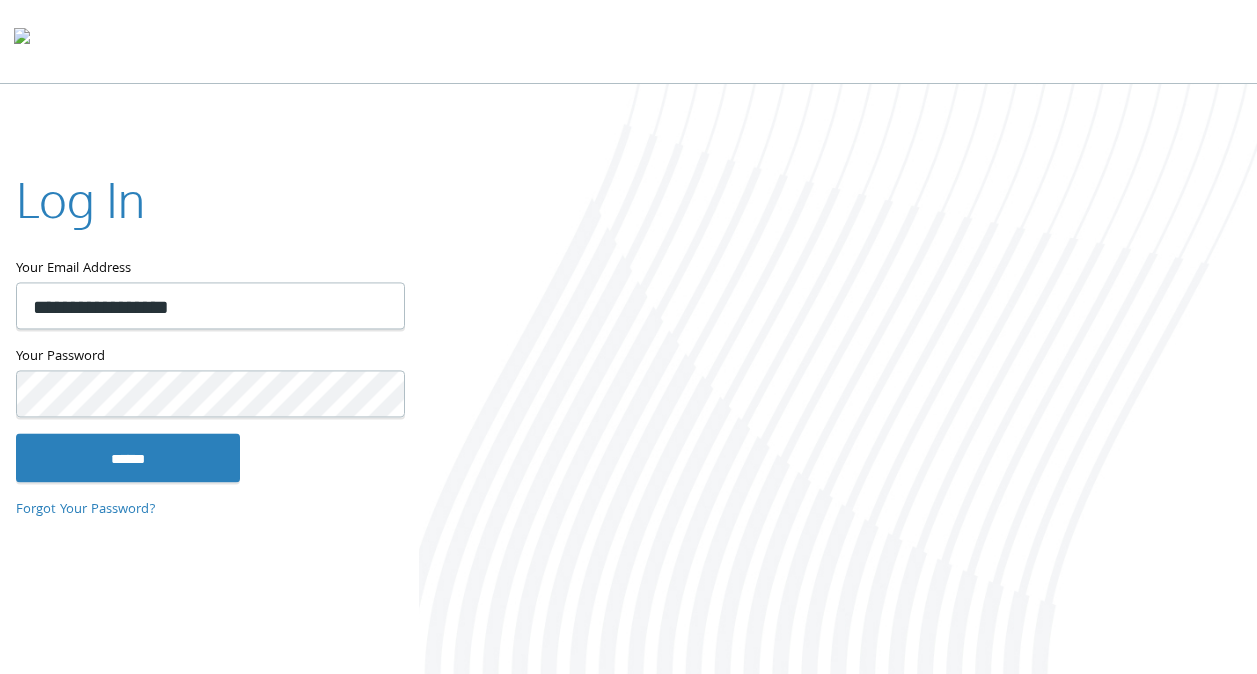 type on "**********" 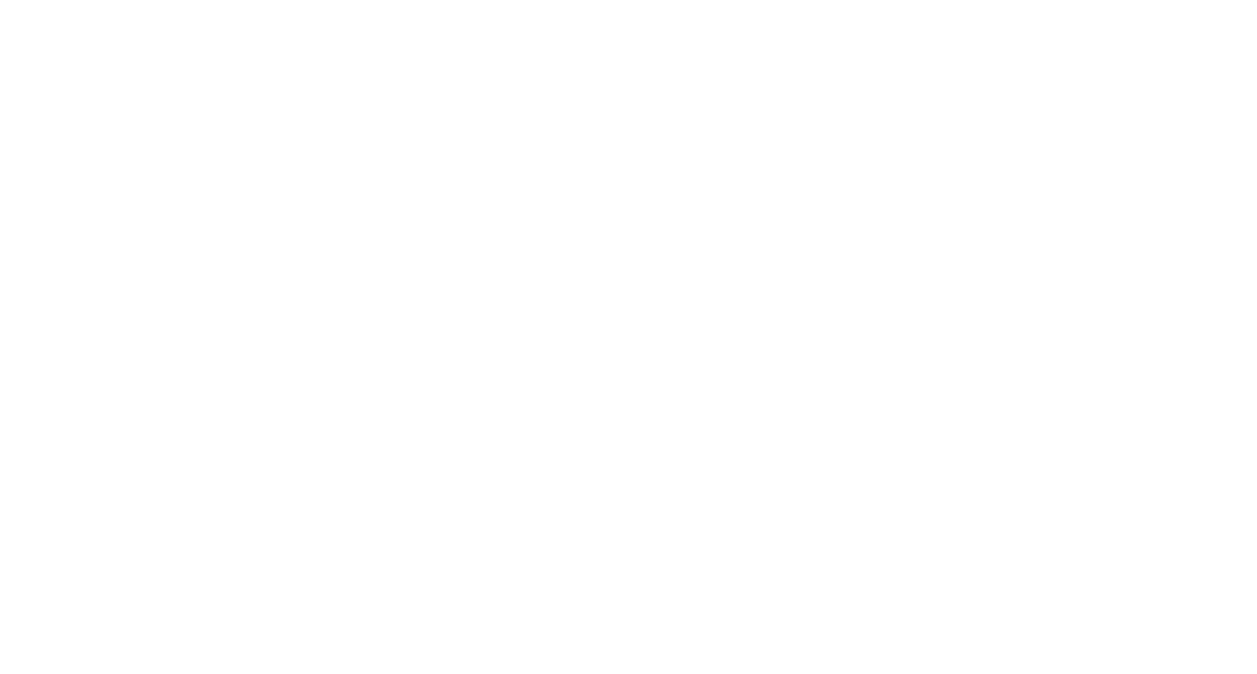 scroll, scrollTop: 0, scrollLeft: 0, axis: both 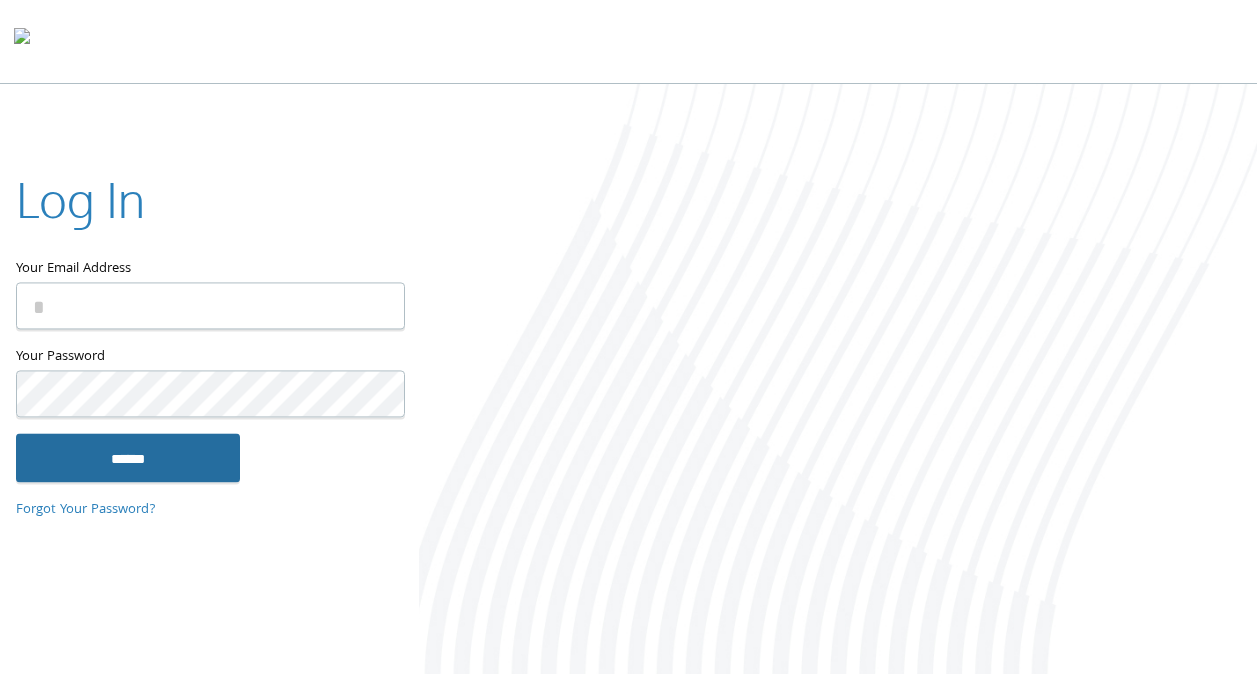 type on "**********" 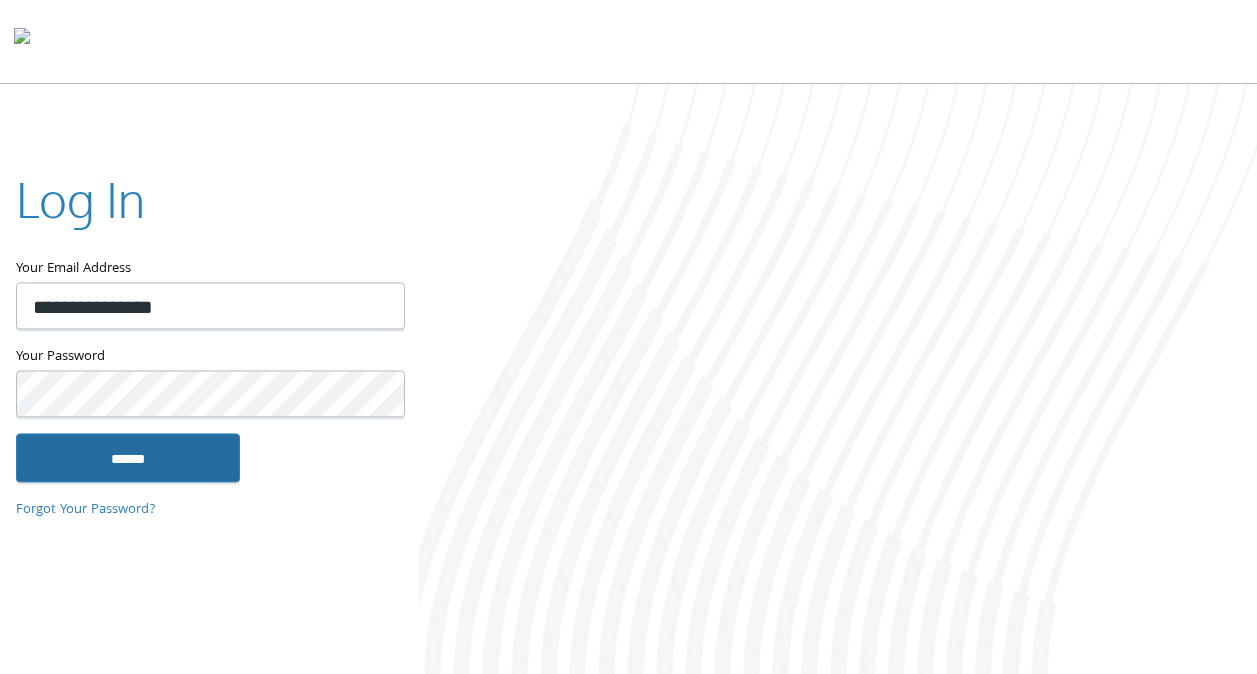 click on "******" at bounding box center [128, 458] 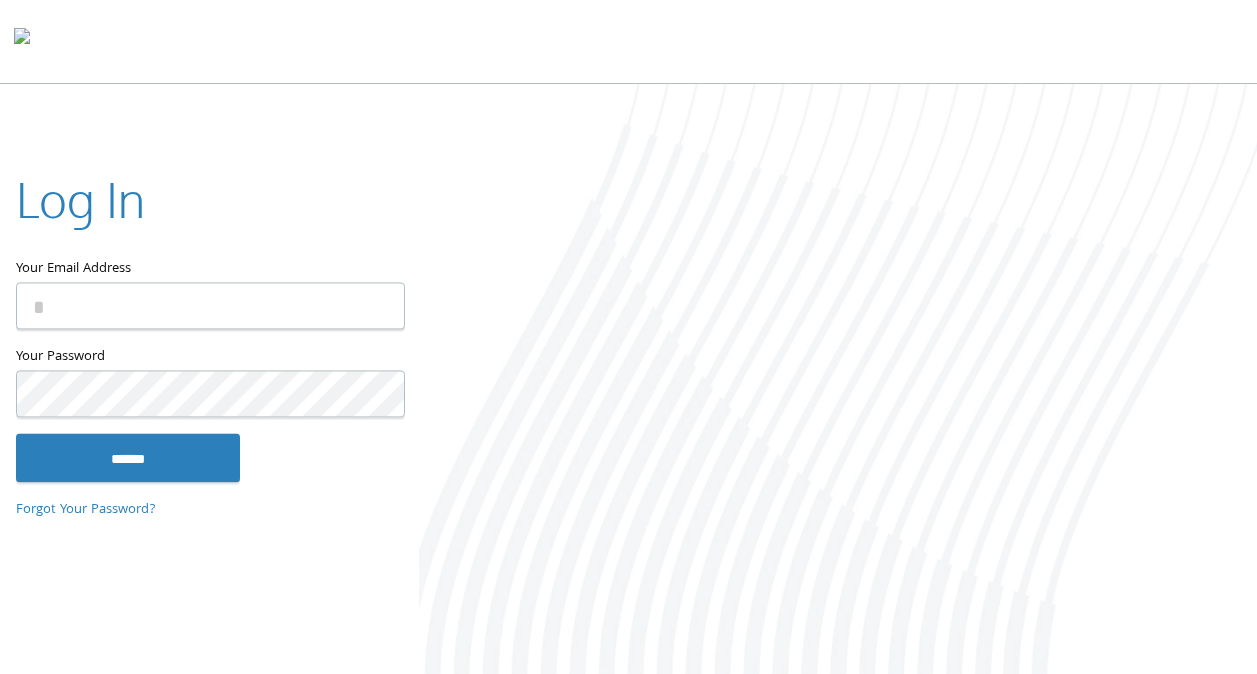 scroll, scrollTop: 0, scrollLeft: 0, axis: both 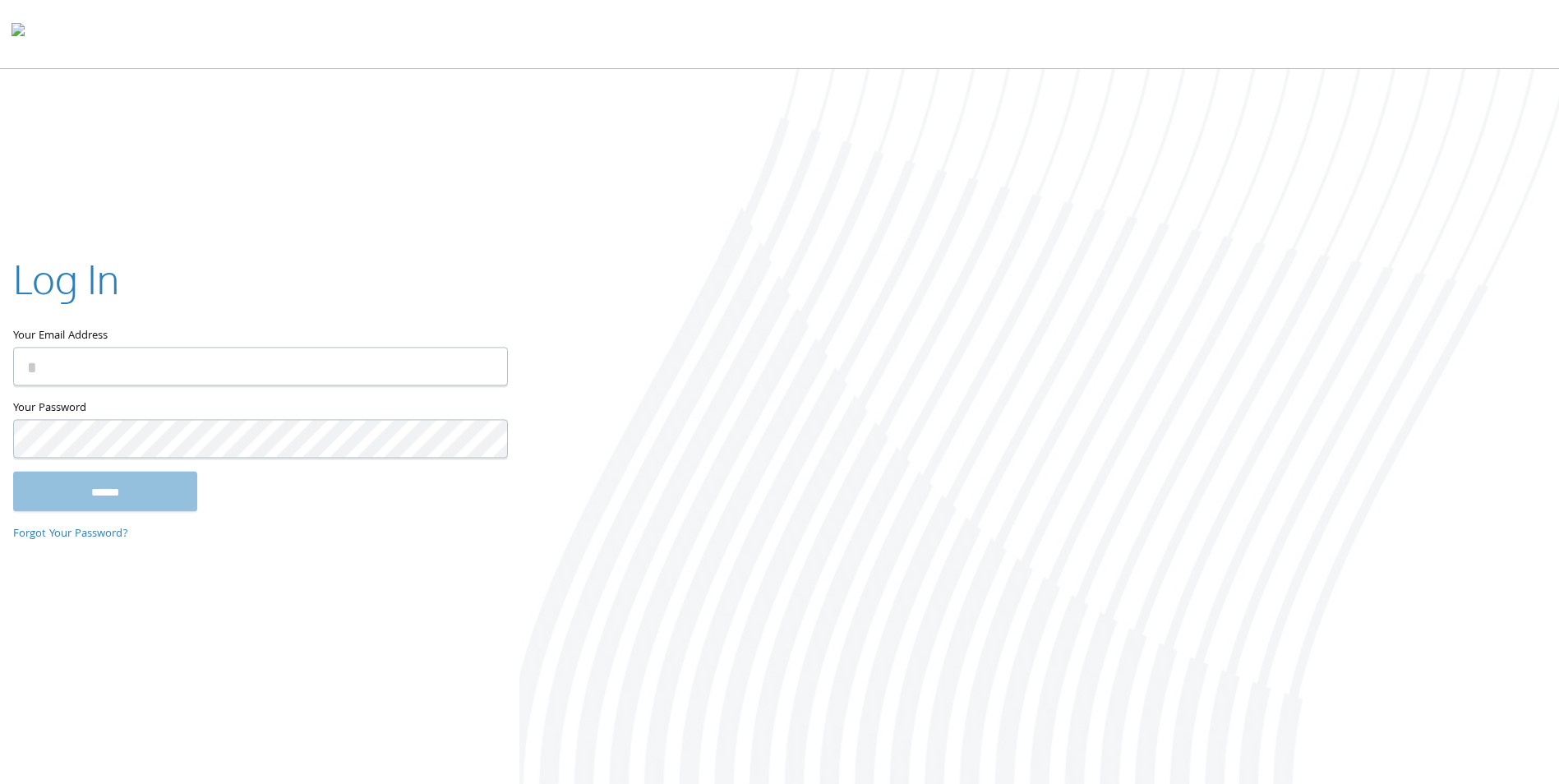 type on "**********" 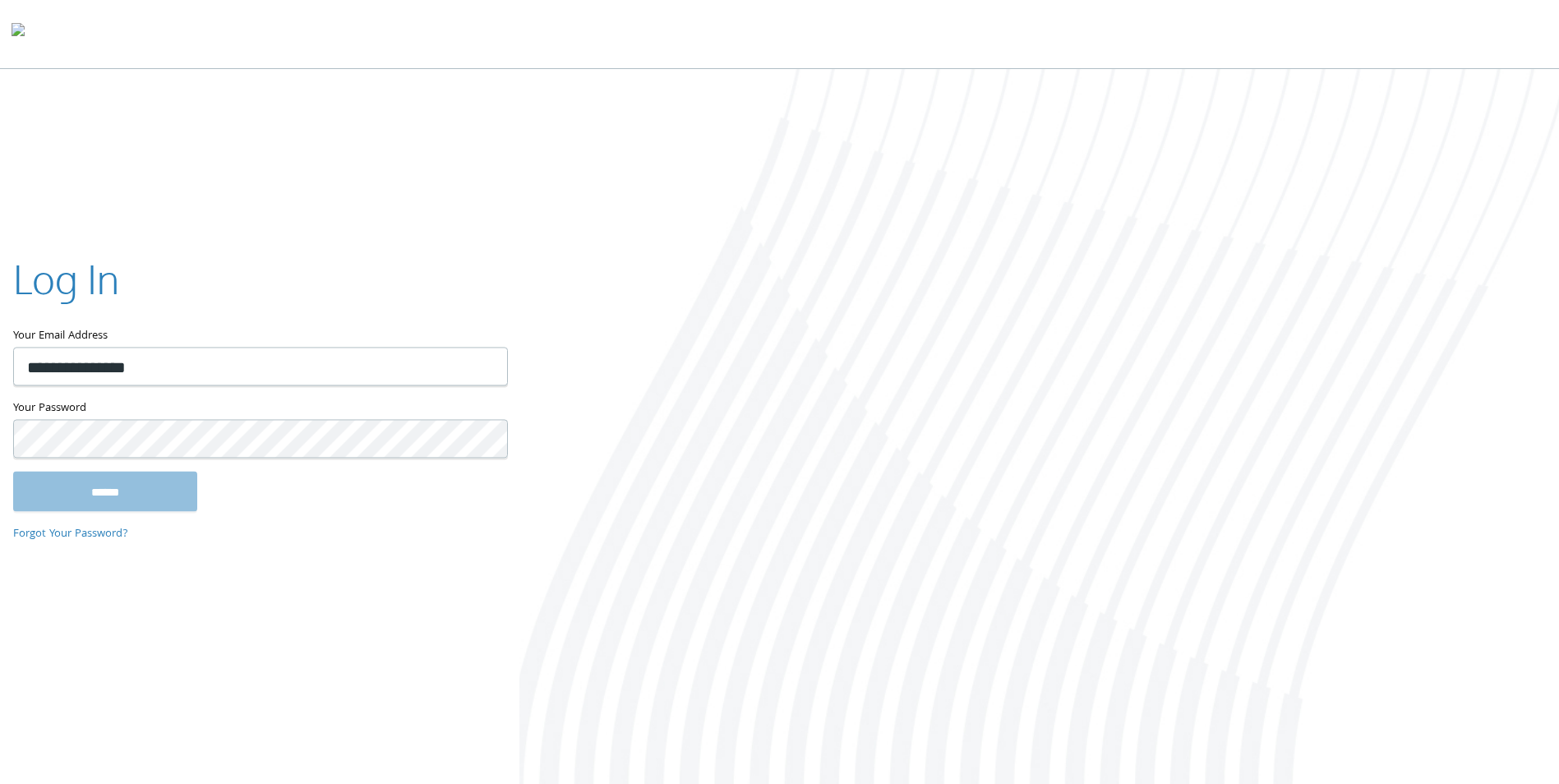 click at bounding box center (779, 35) 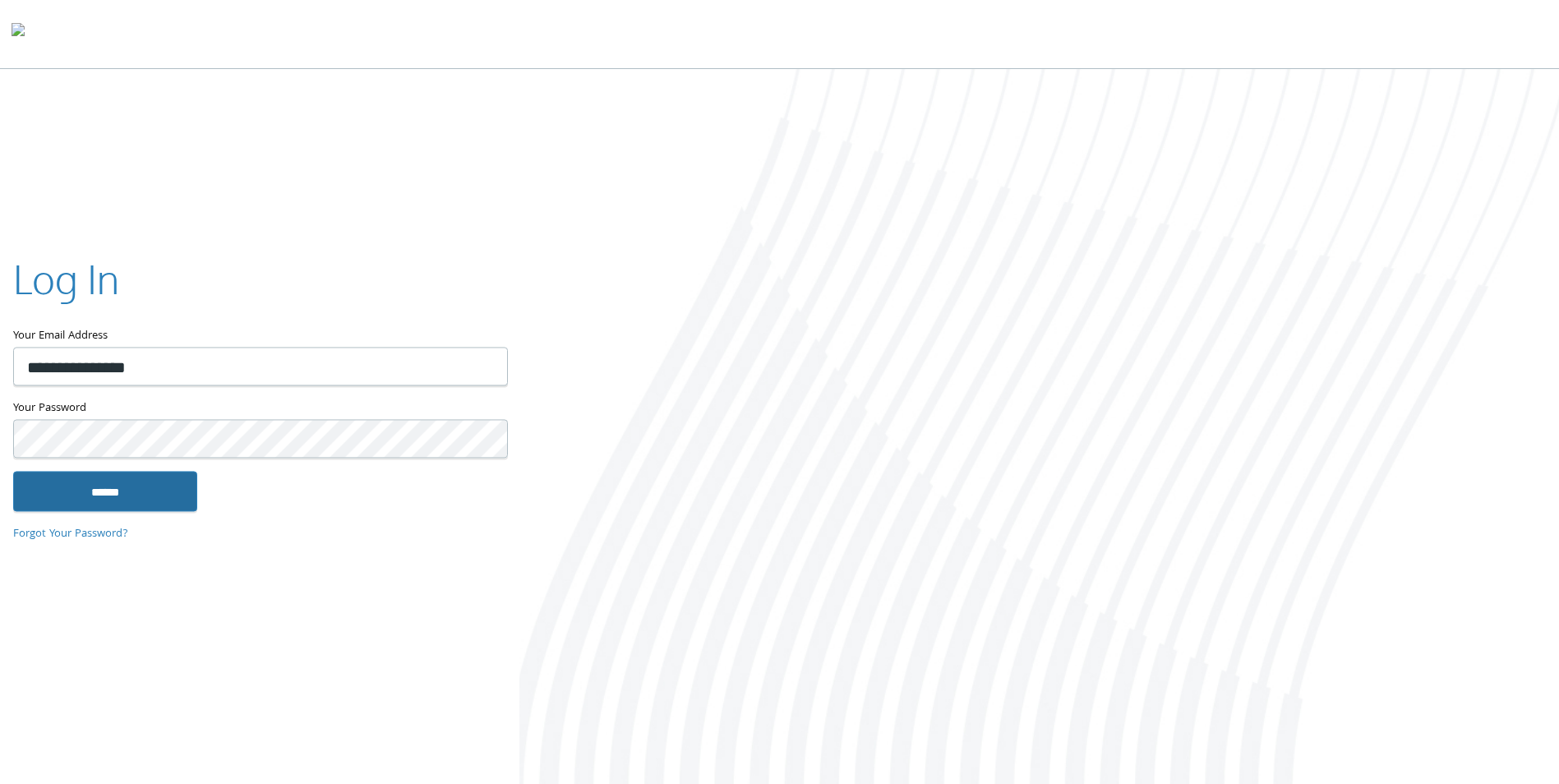 click on "******" at bounding box center [105, 491] 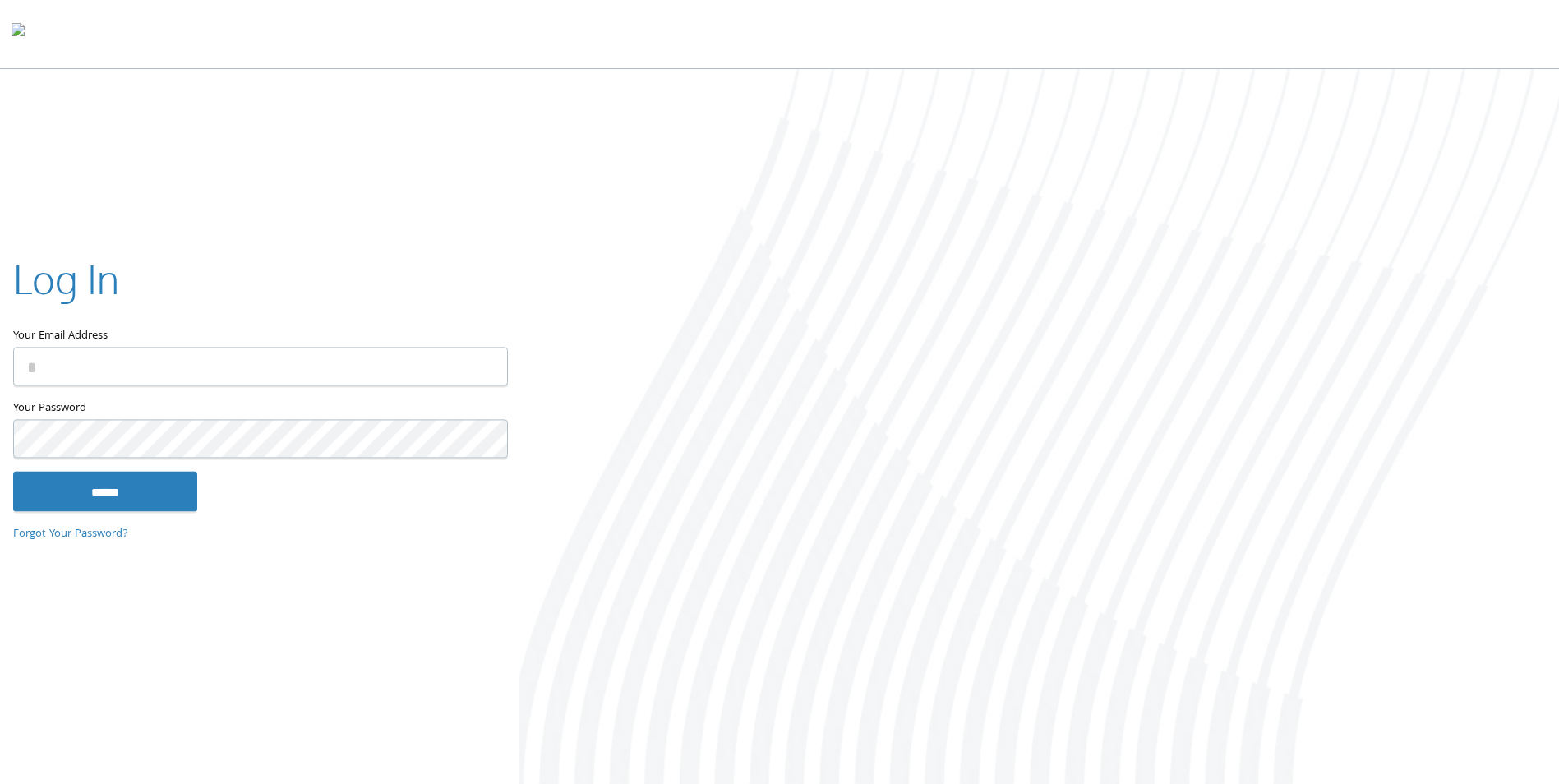 scroll, scrollTop: 0, scrollLeft: 0, axis: both 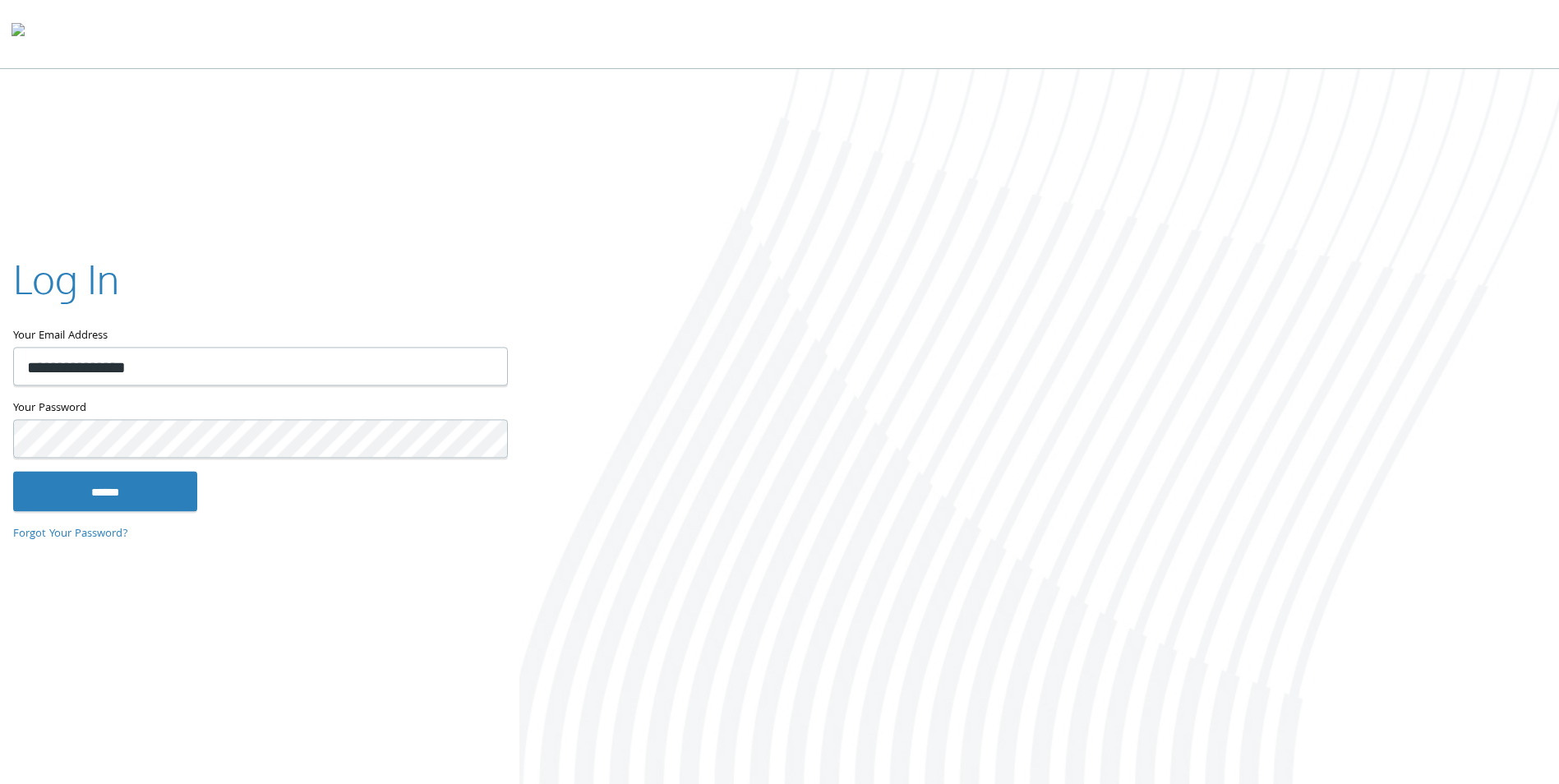 click on "**********" at bounding box center [261, 367] 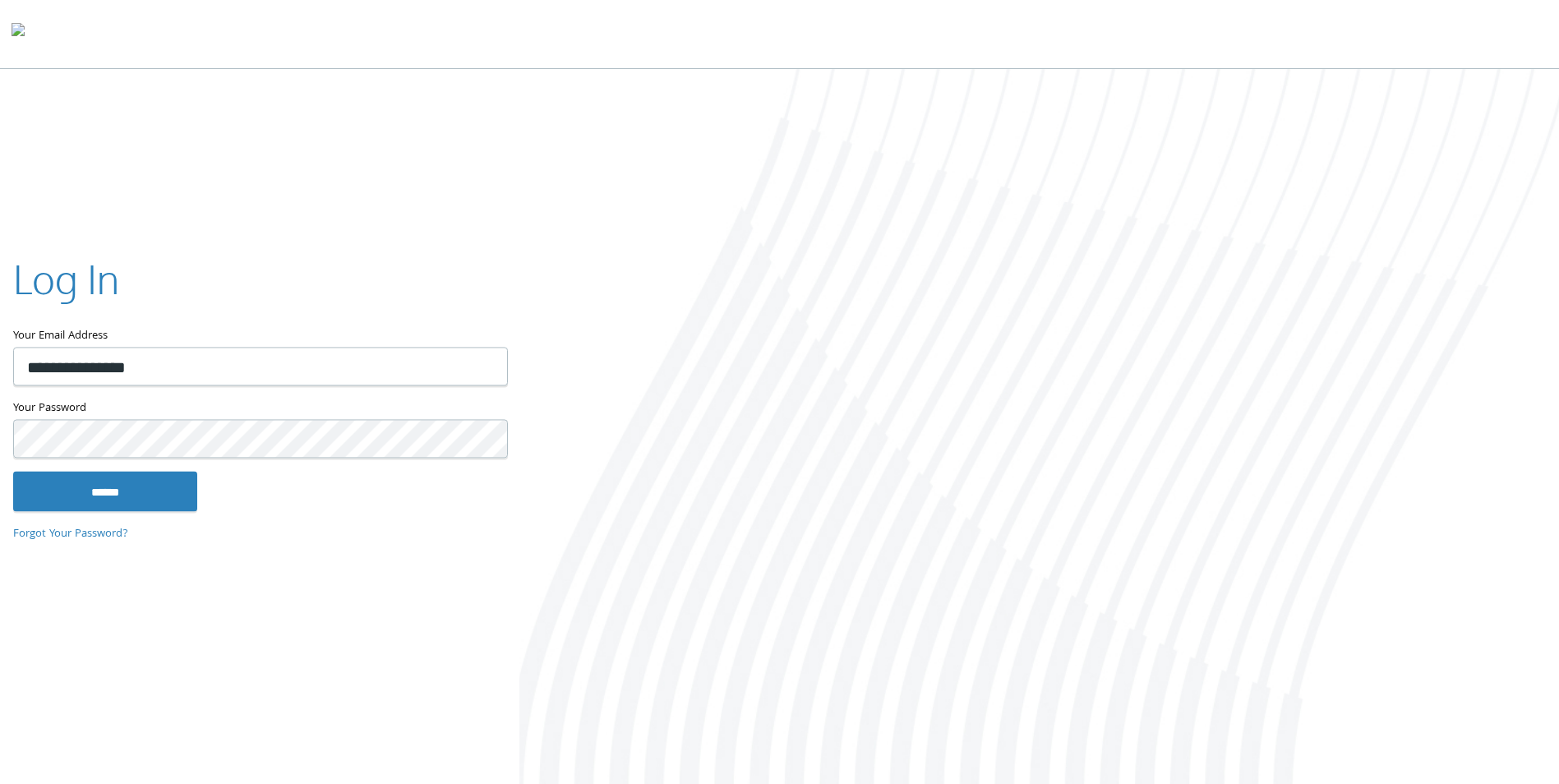 drag, startPoint x: 71, startPoint y: 367, endPoint x: 86, endPoint y: 372, distance: 15.811388 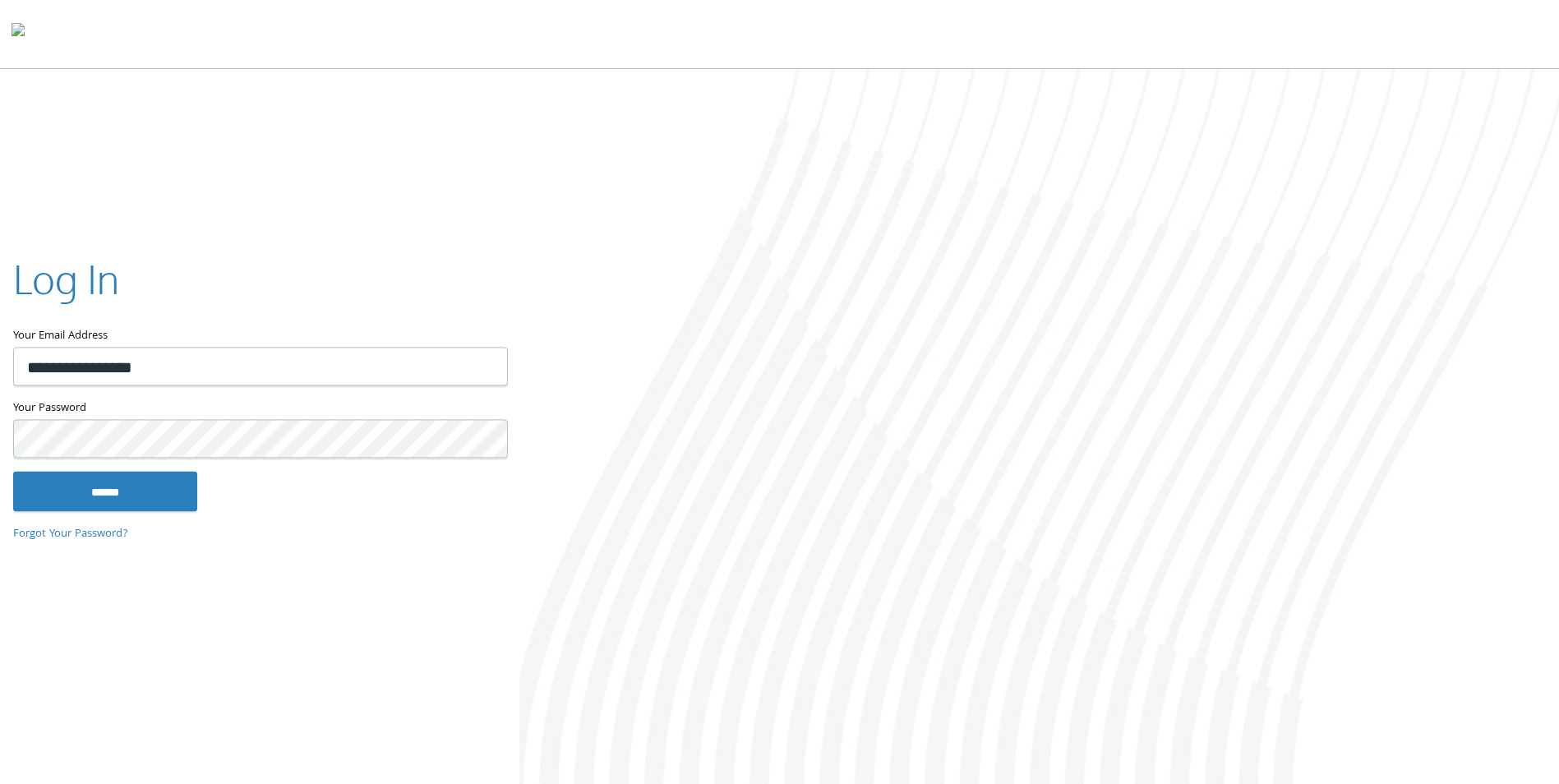 type on "**********" 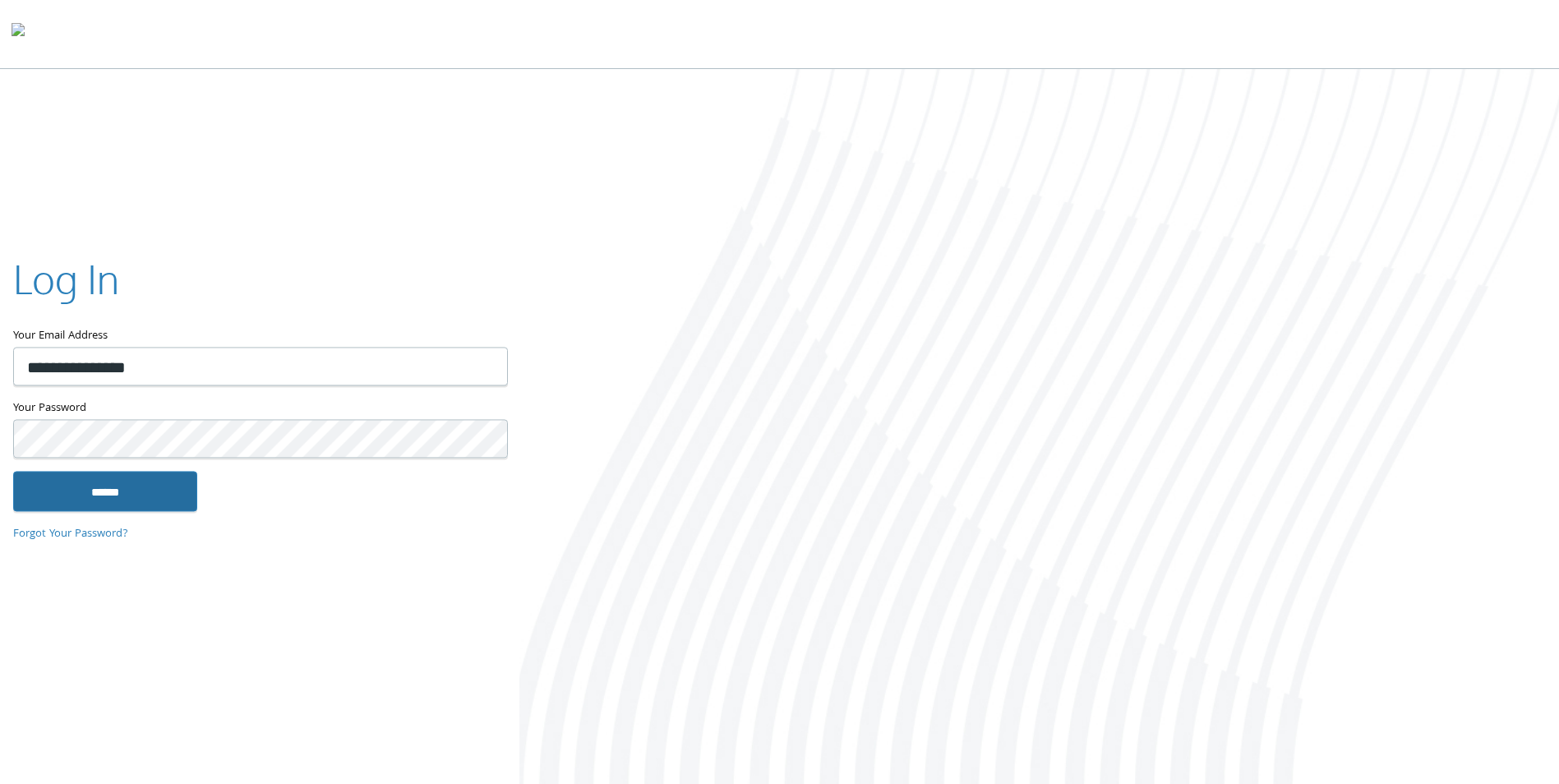 click on "******" at bounding box center (105, 491) 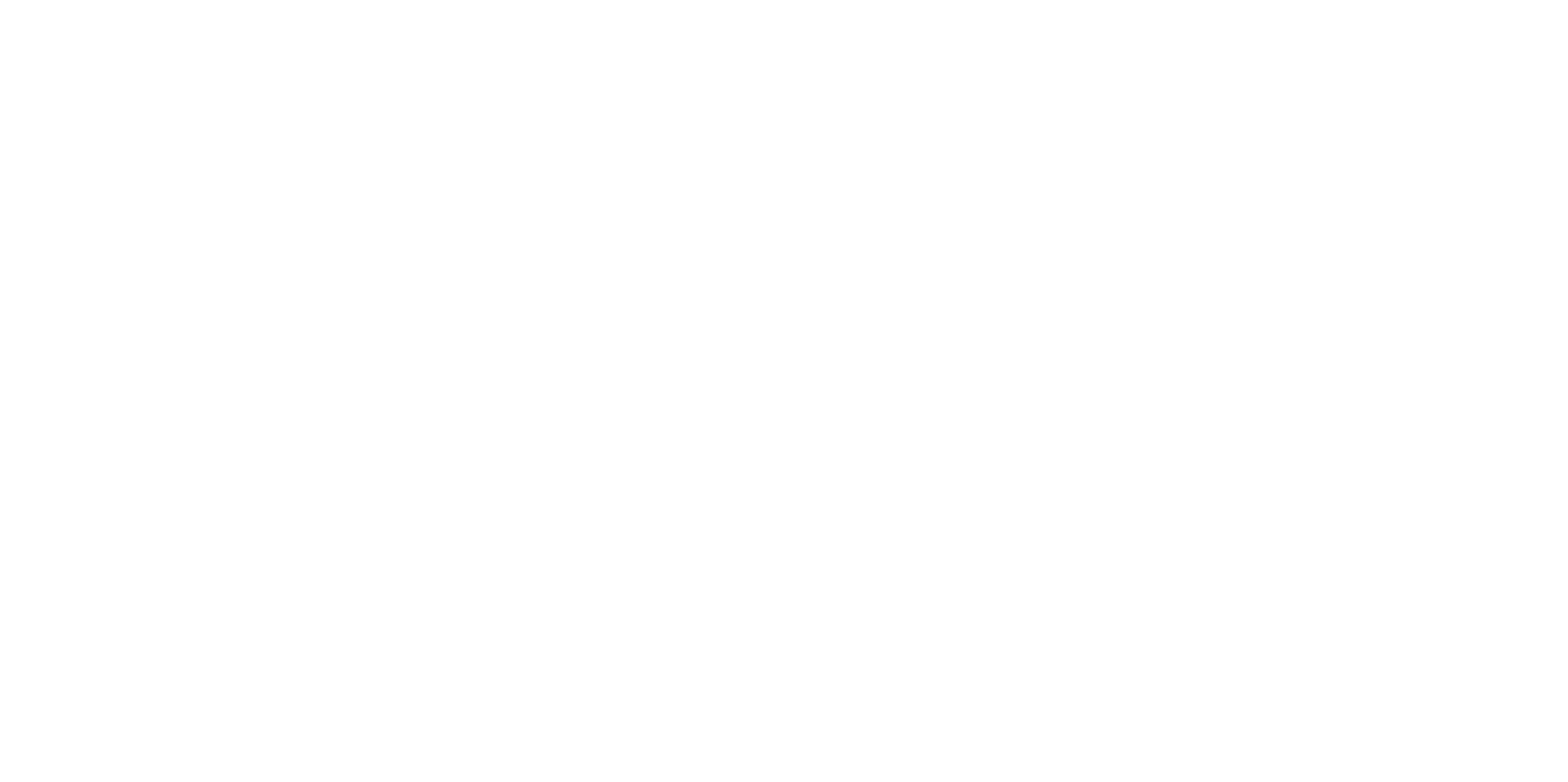 scroll, scrollTop: 0, scrollLeft: 0, axis: both 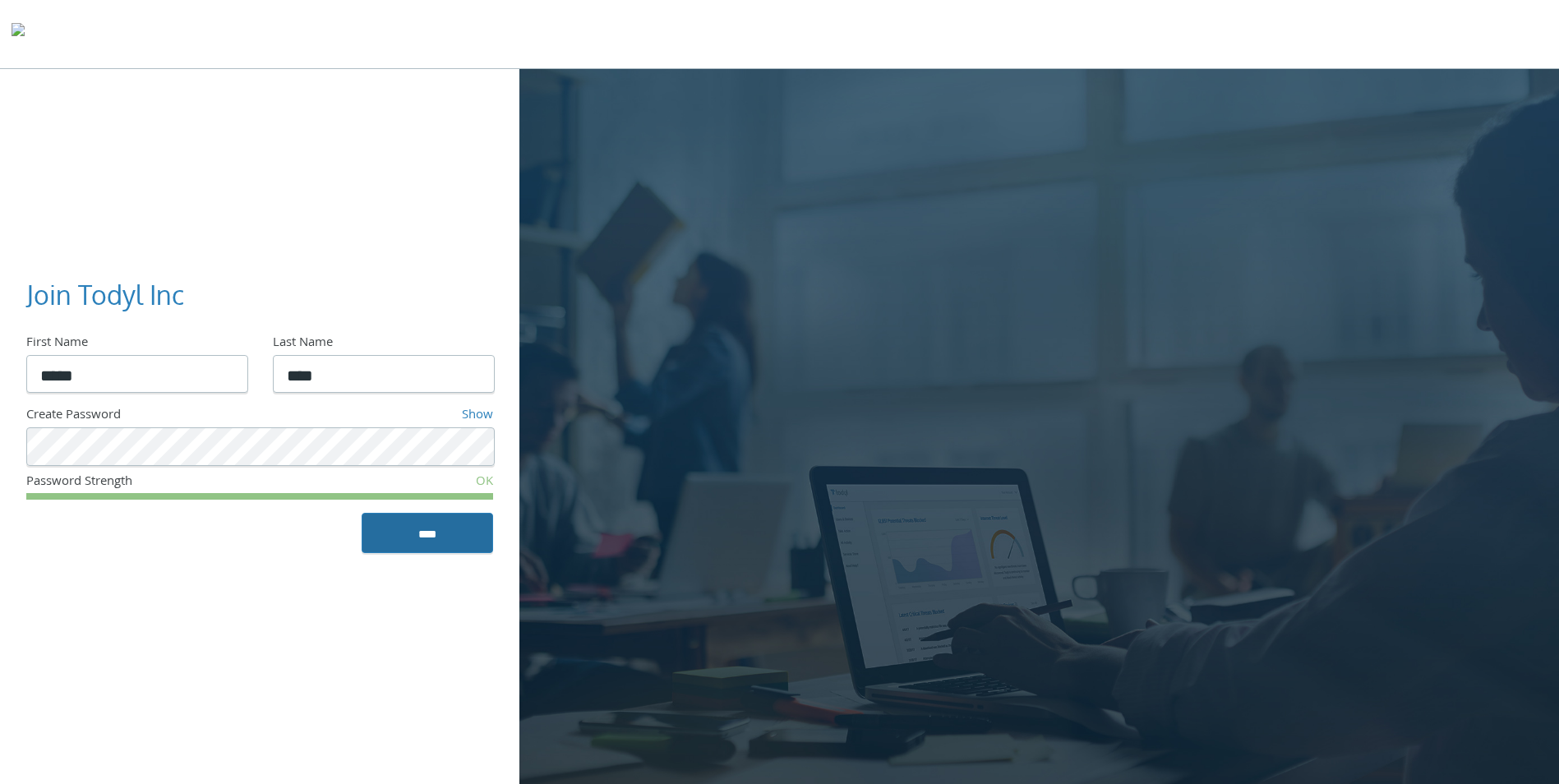click on "****" at bounding box center [427, 533] 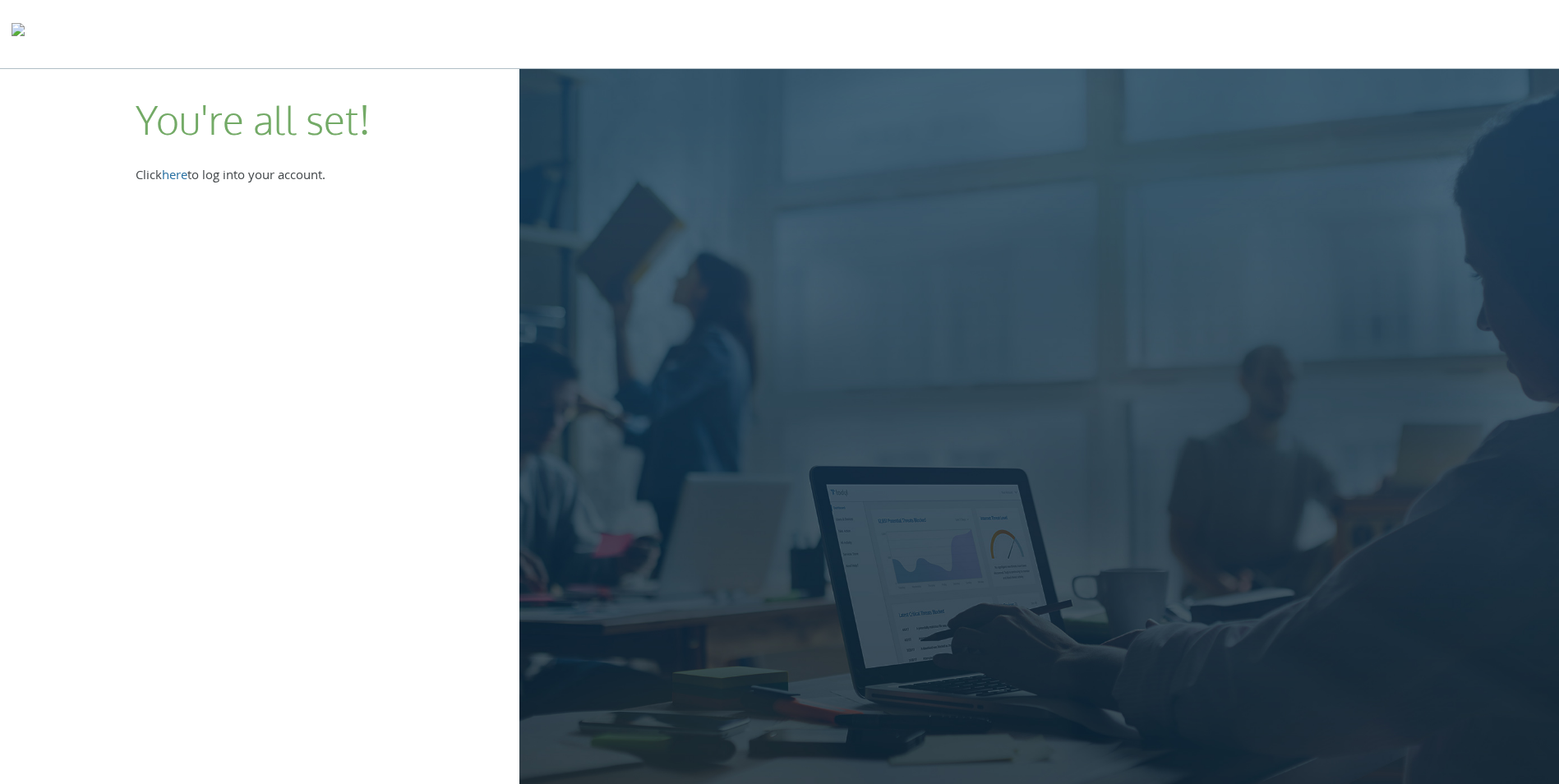drag, startPoint x: 182, startPoint y: 176, endPoint x: 184, endPoint y: 190, distance: 14.142136 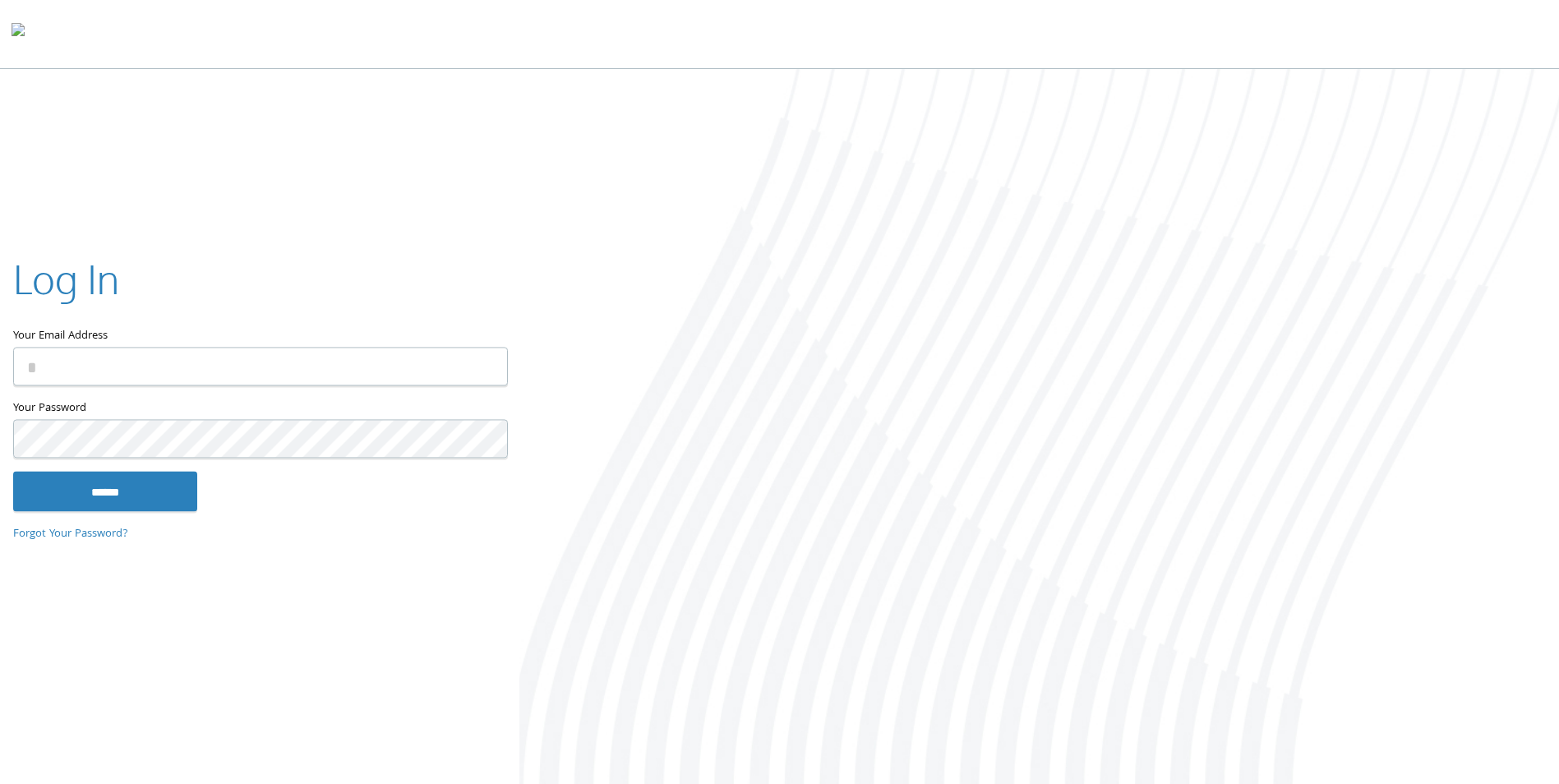 scroll, scrollTop: 0, scrollLeft: 0, axis: both 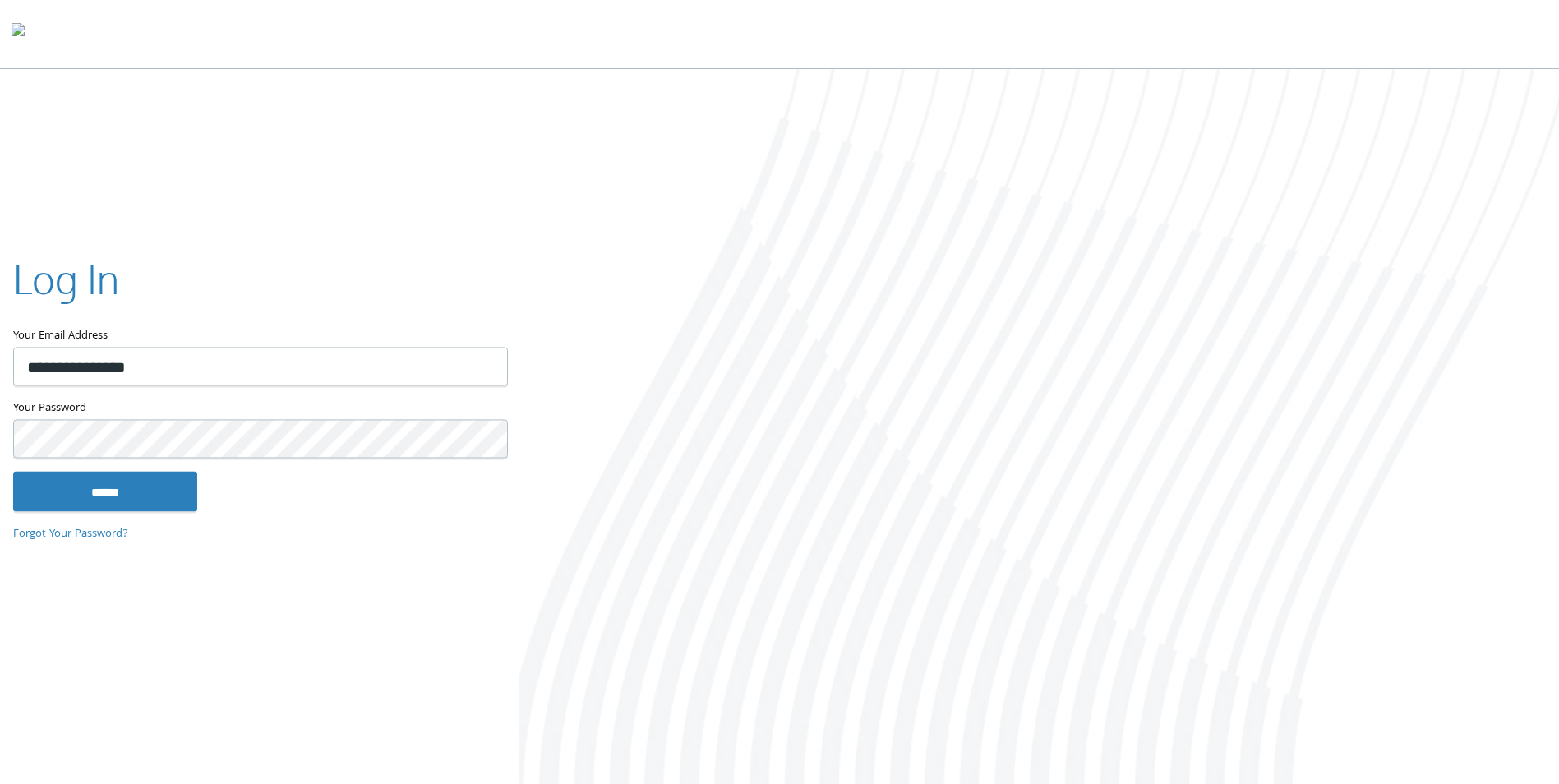 click on "**********" at bounding box center [261, 367] 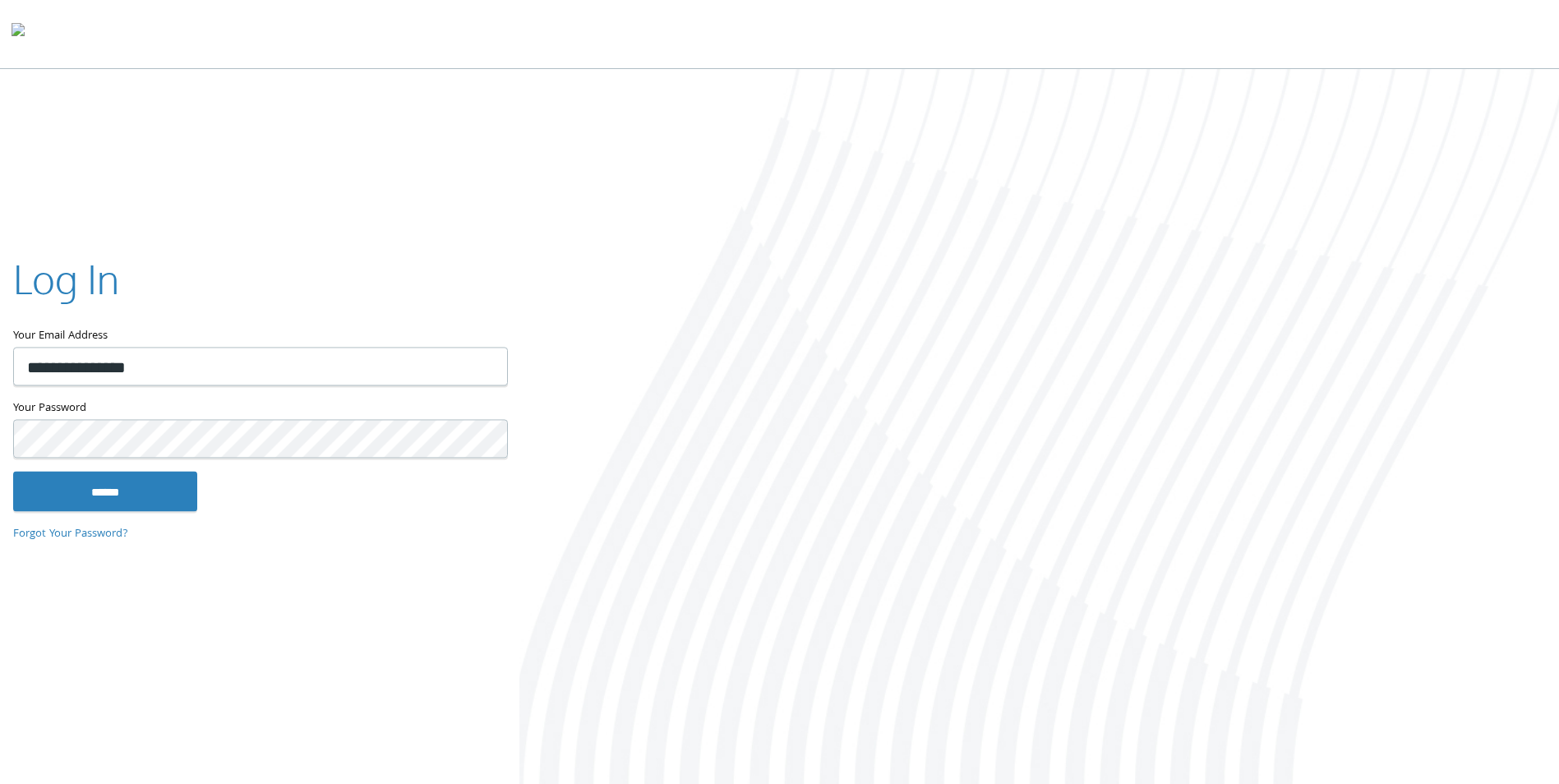 click on "**********" at bounding box center (261, 367) 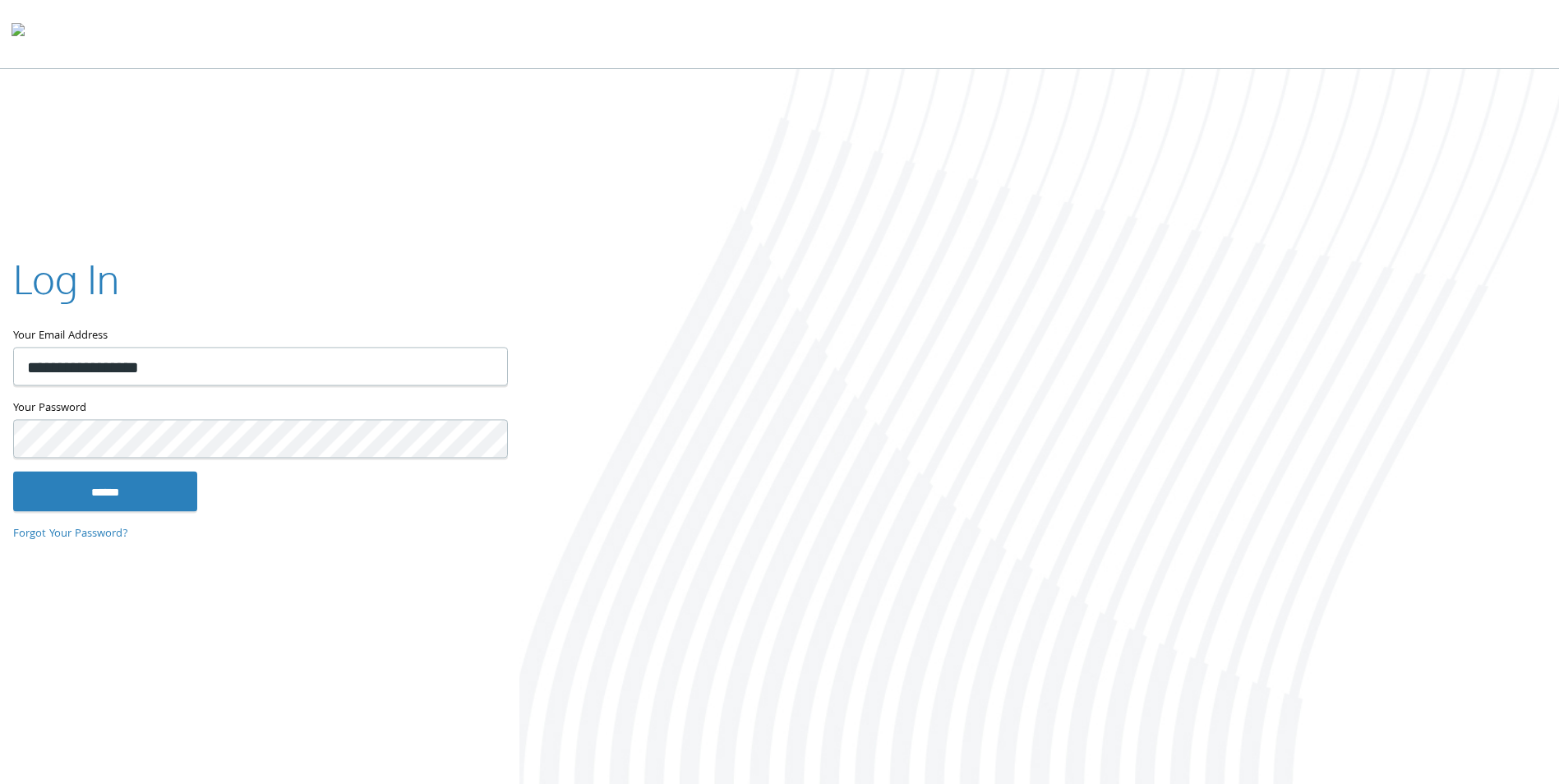 type on "**********" 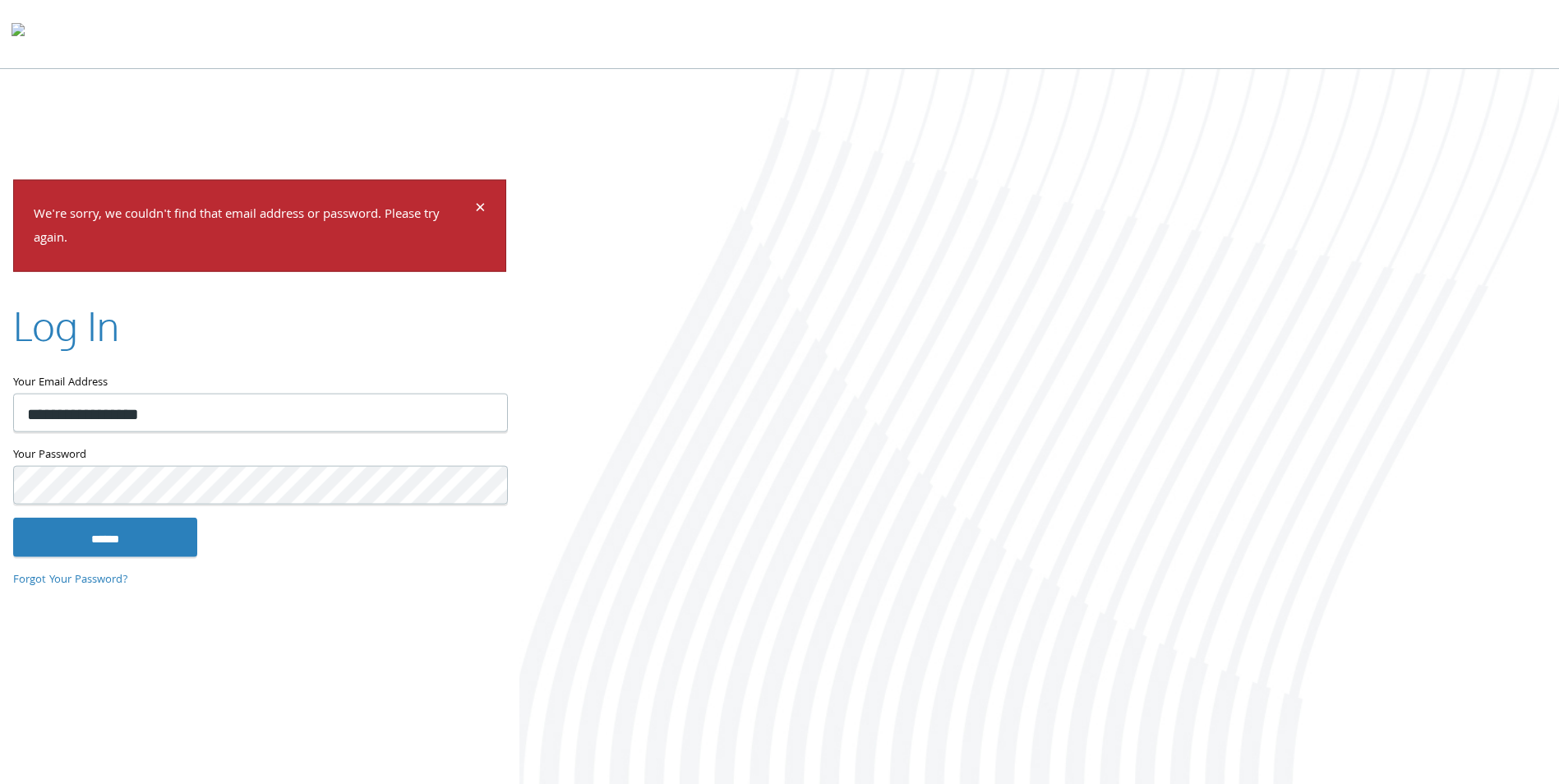 scroll, scrollTop: 0, scrollLeft: 0, axis: both 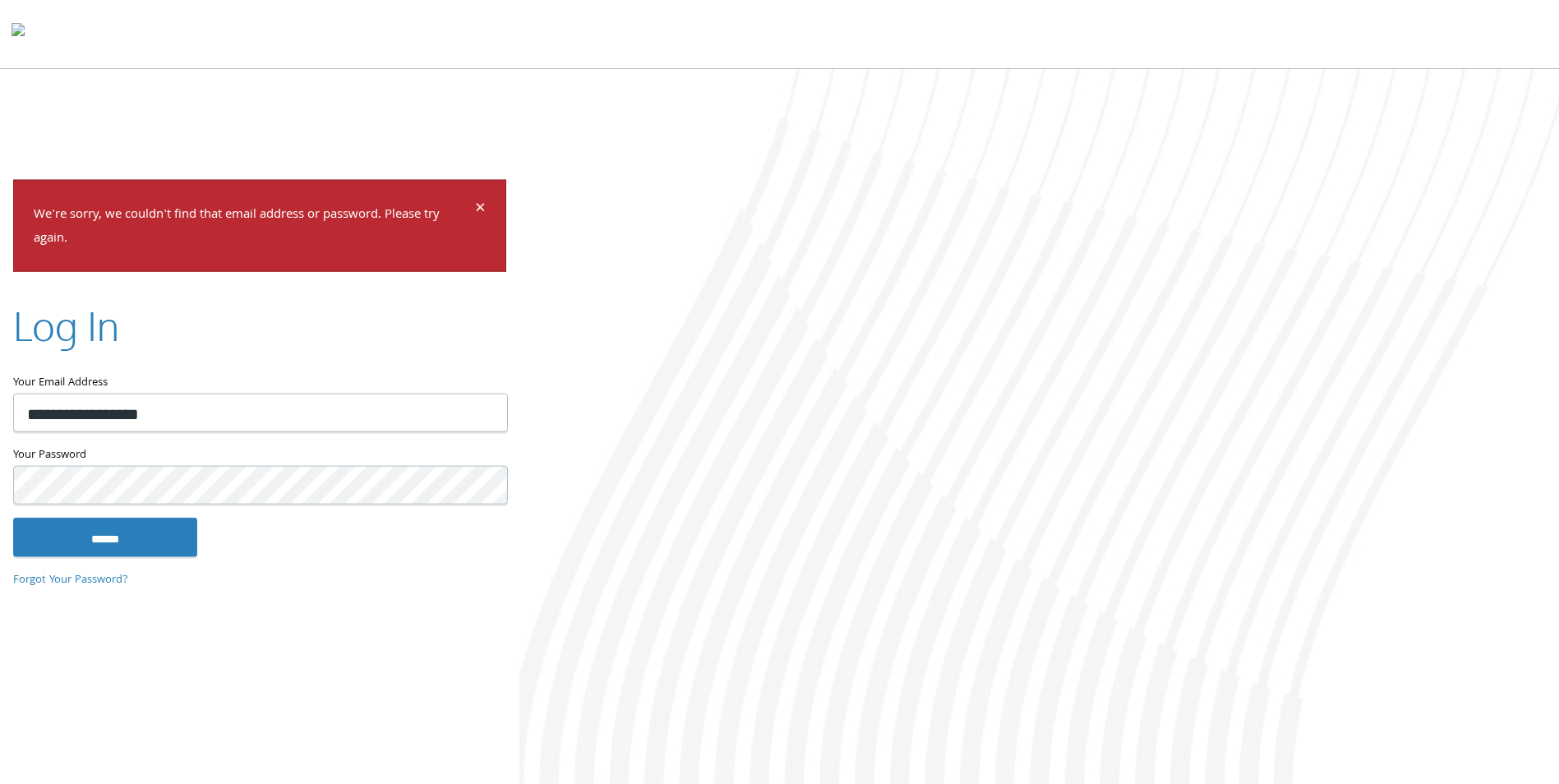 click on "Home
Solutions
Technology
Partners
Features
About Us
Schedule a Demo
Blog
Log In" at bounding box center [779, 394] 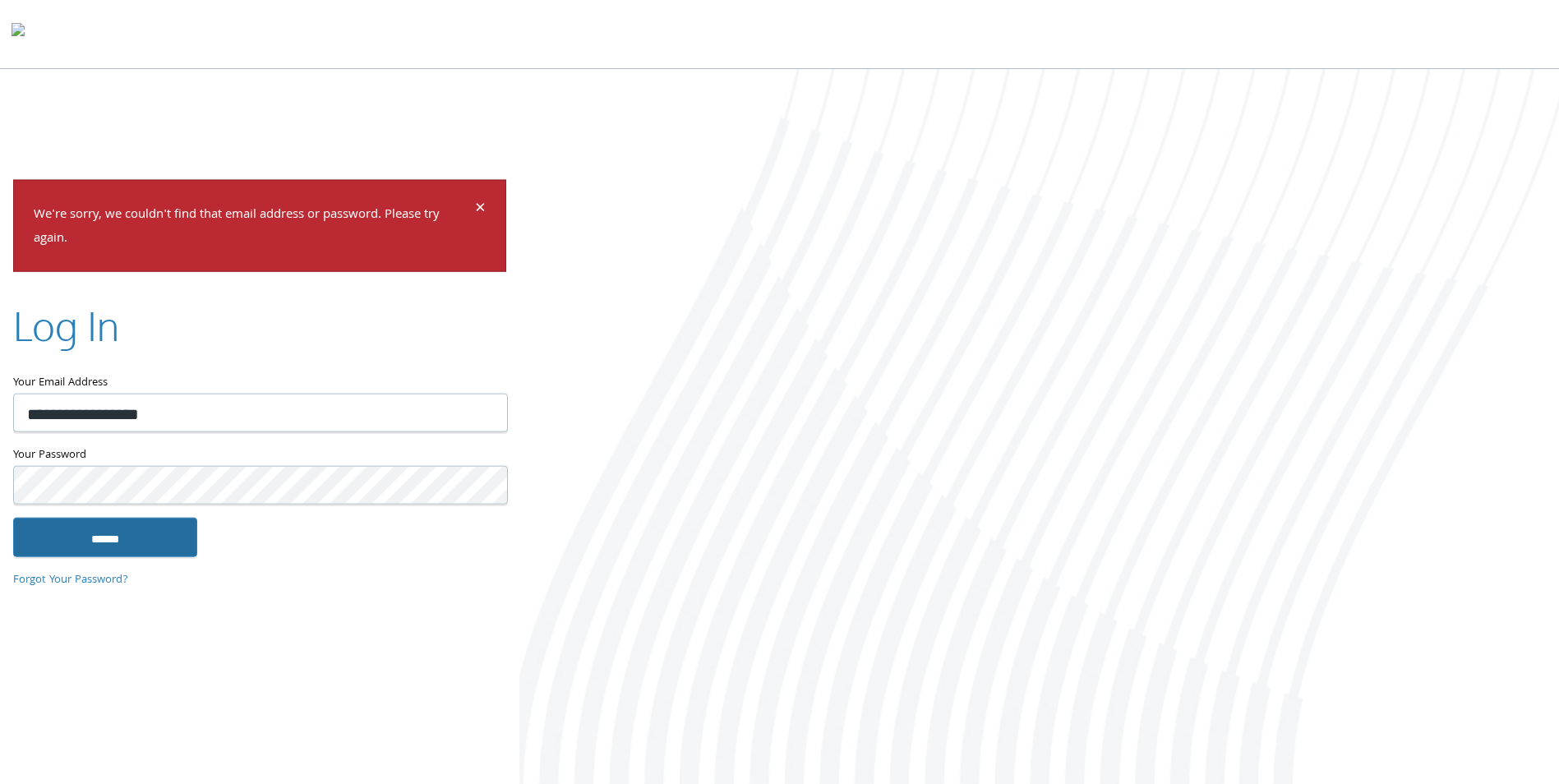 click on "******" at bounding box center [105, 537] 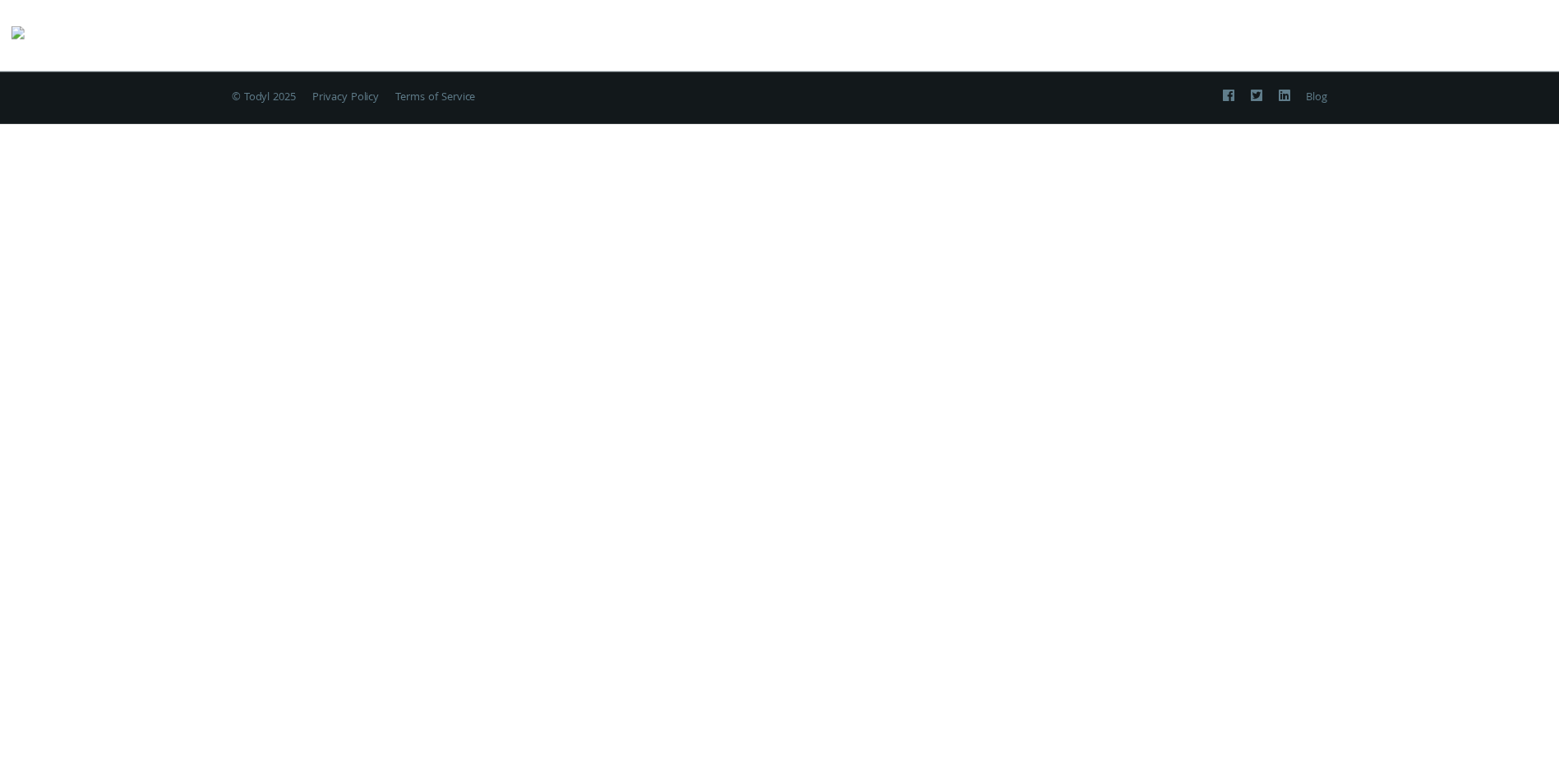 scroll, scrollTop: 0, scrollLeft: 0, axis: both 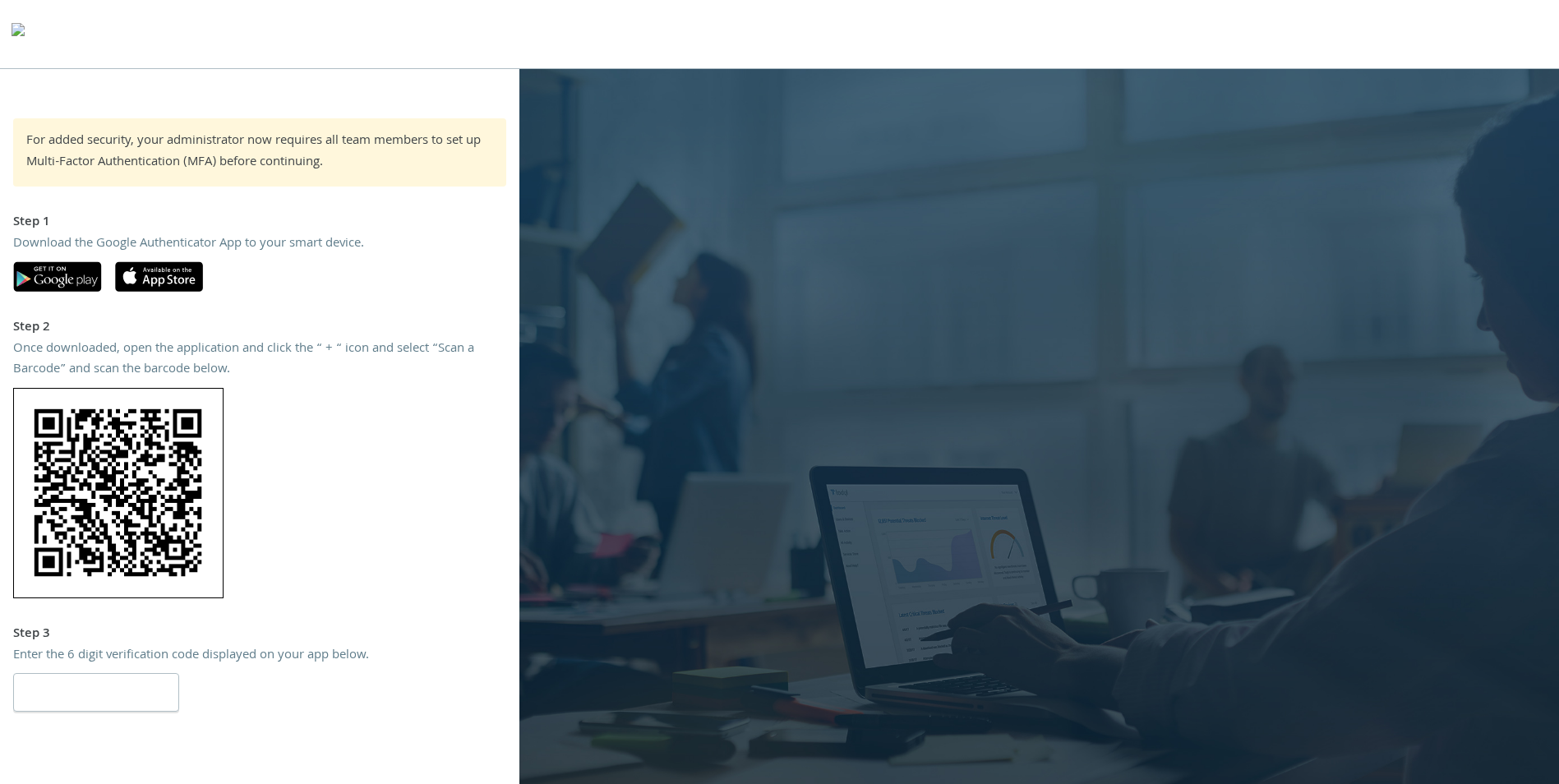 type on "******" 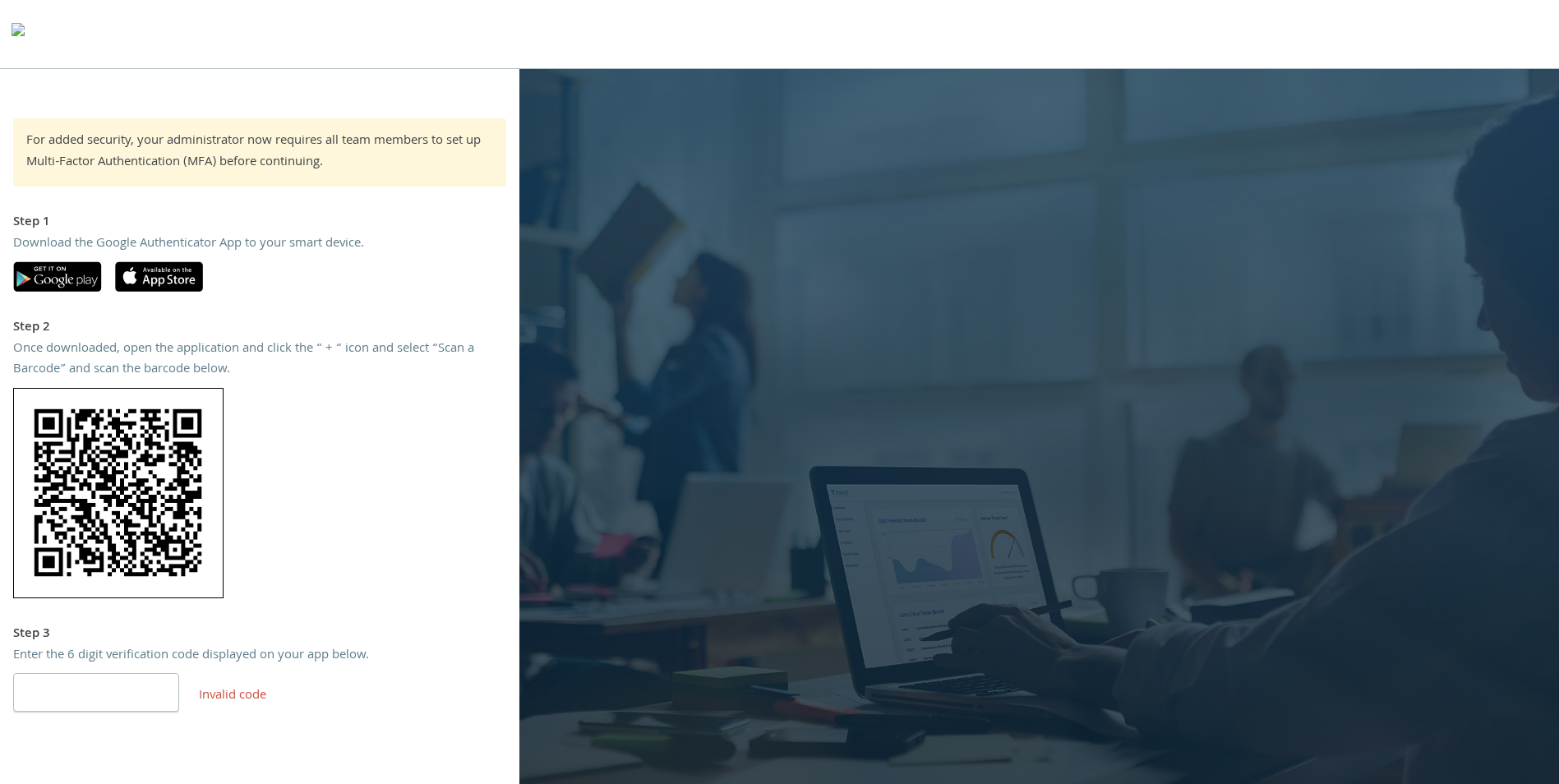click on "******" at bounding box center (96, 692) 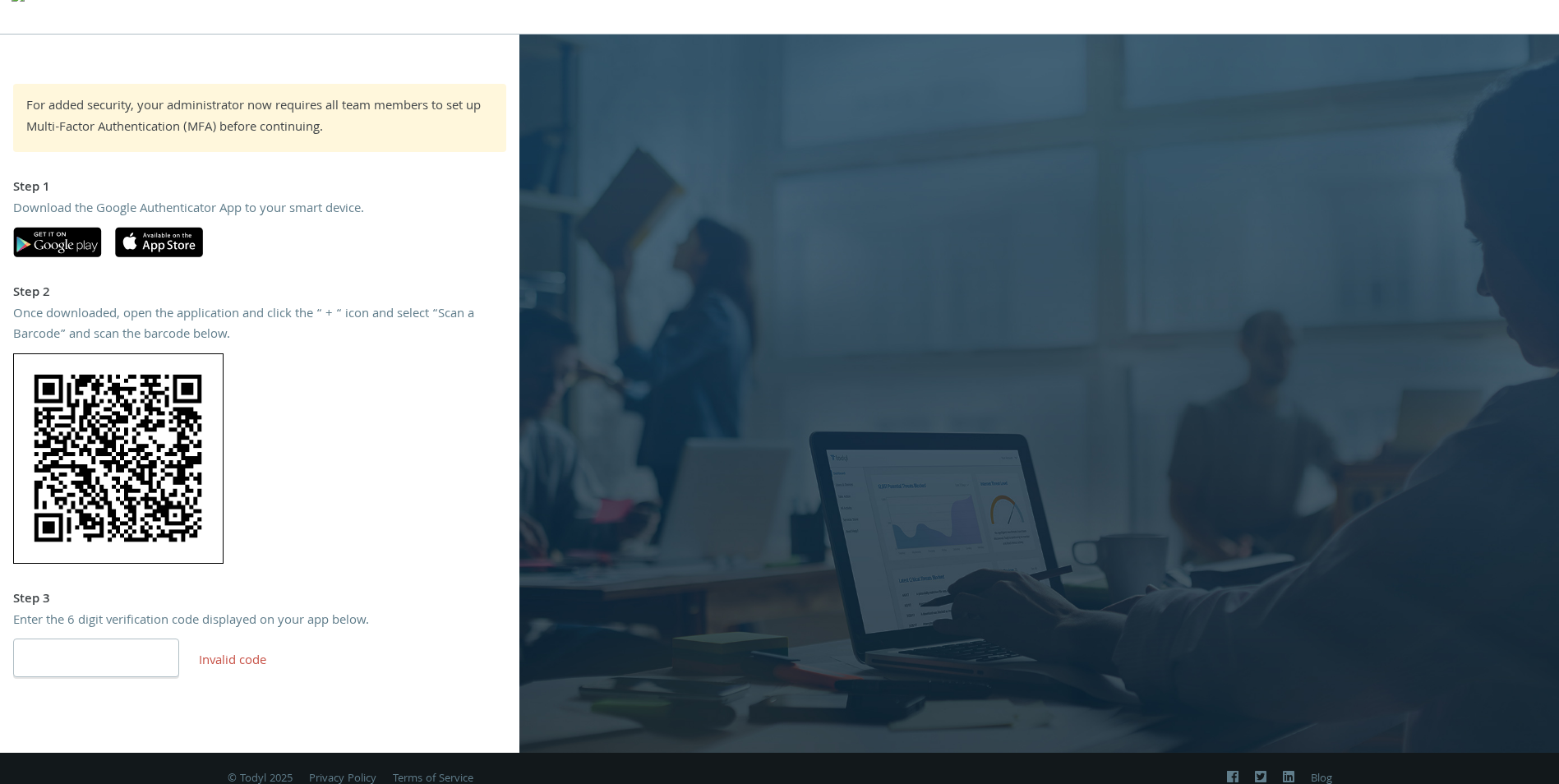 scroll, scrollTop: 56, scrollLeft: 0, axis: vertical 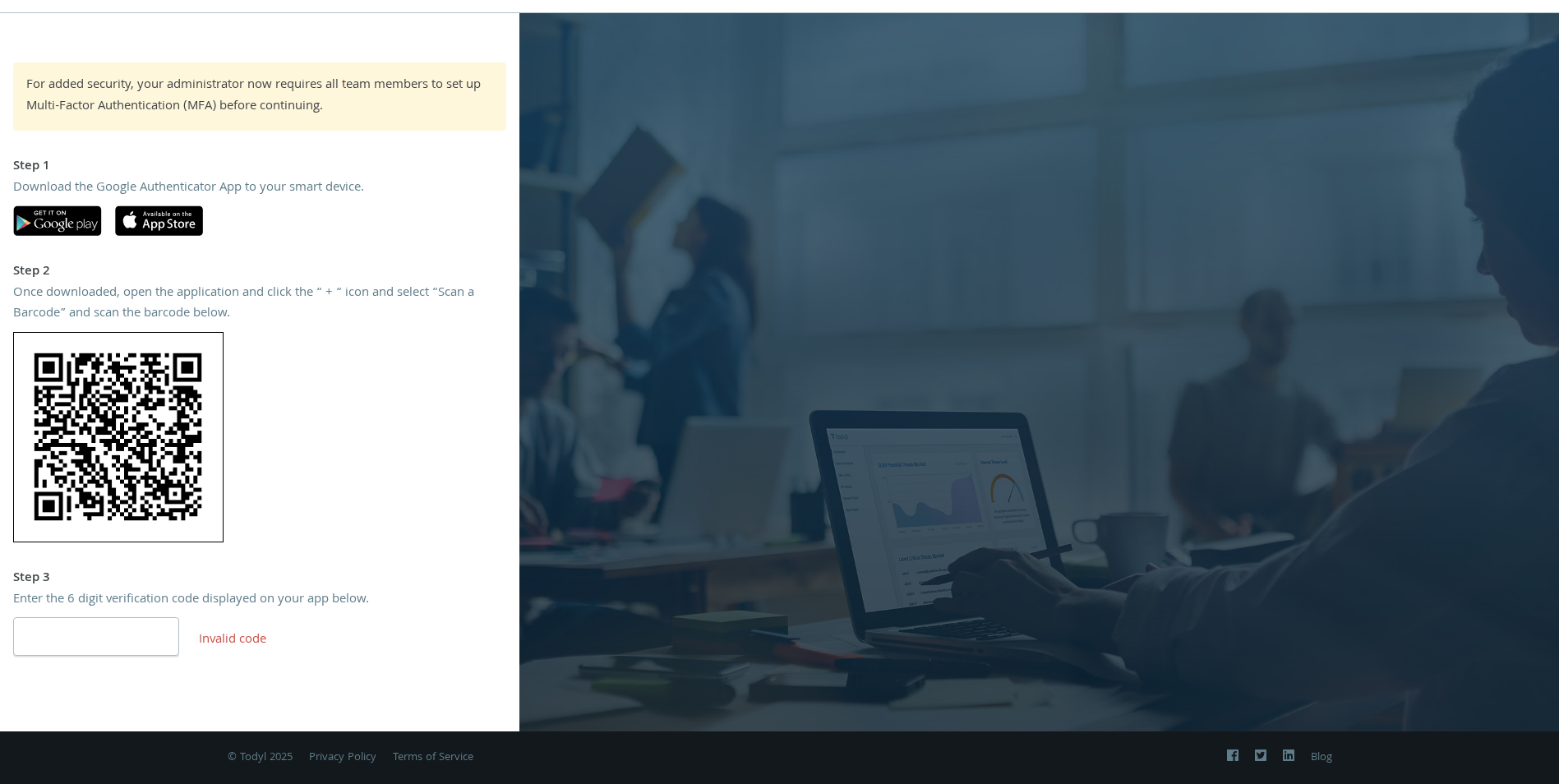 type on "*" 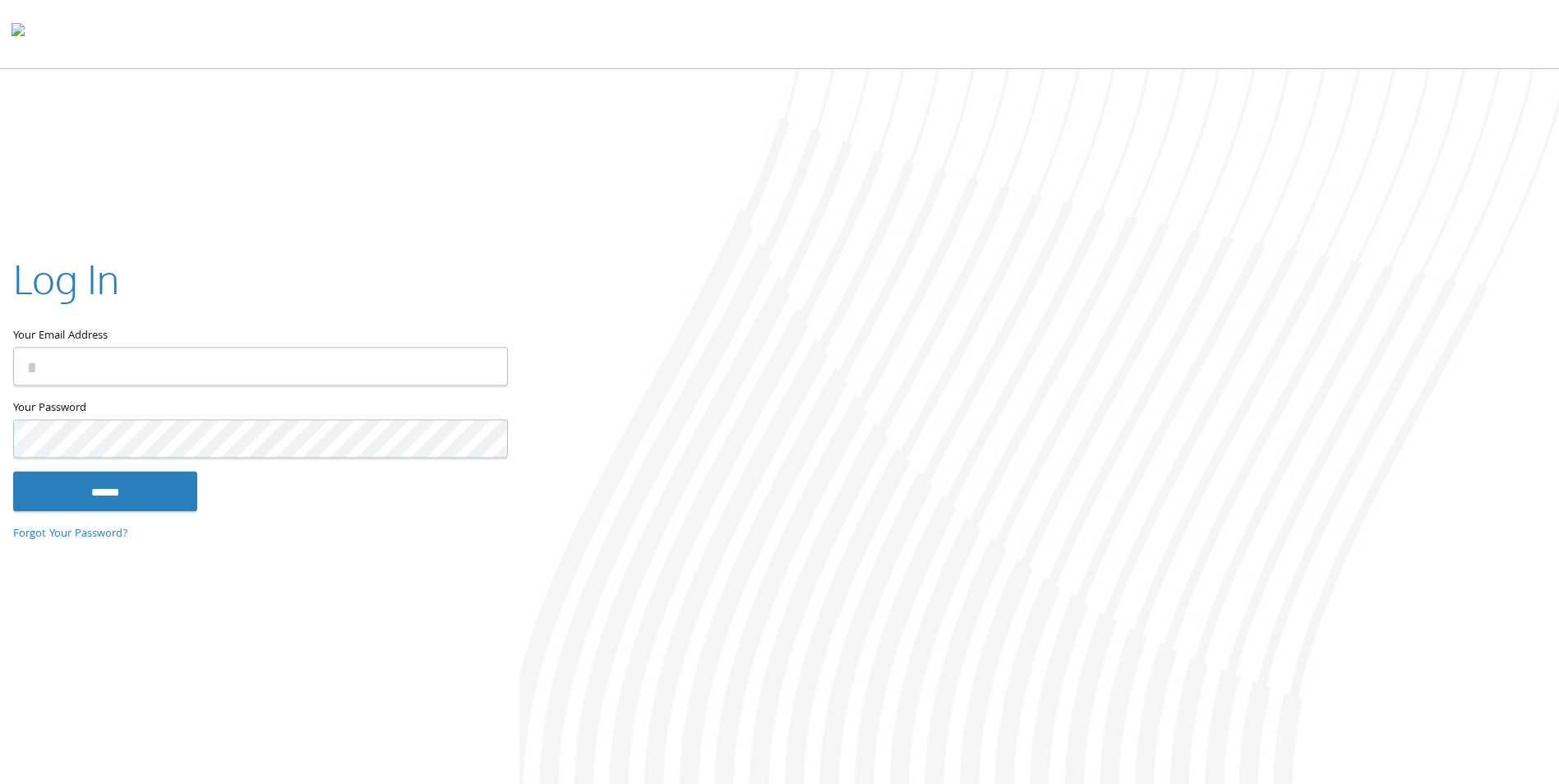 scroll, scrollTop: 0, scrollLeft: 0, axis: both 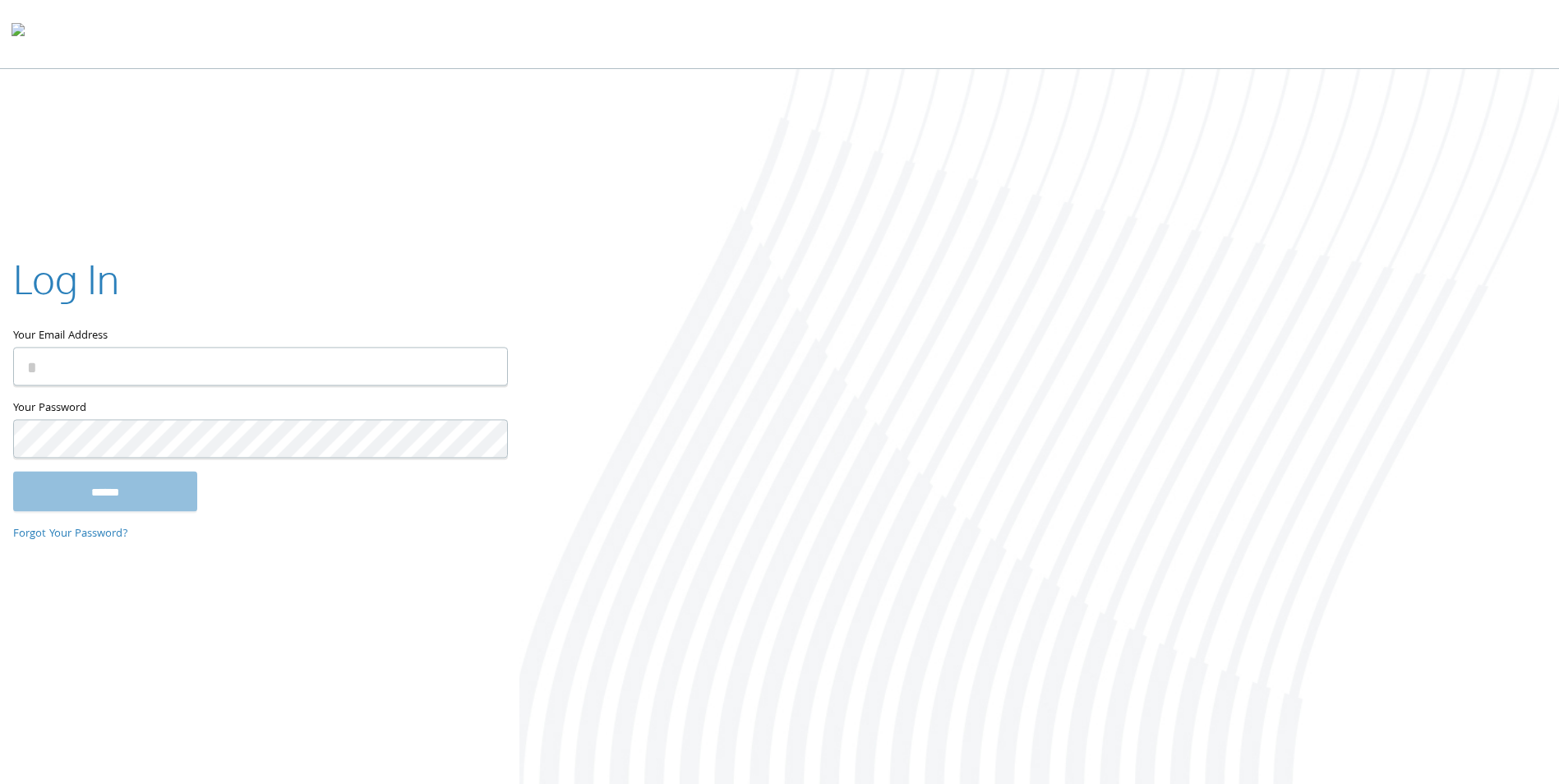 type on "**********" 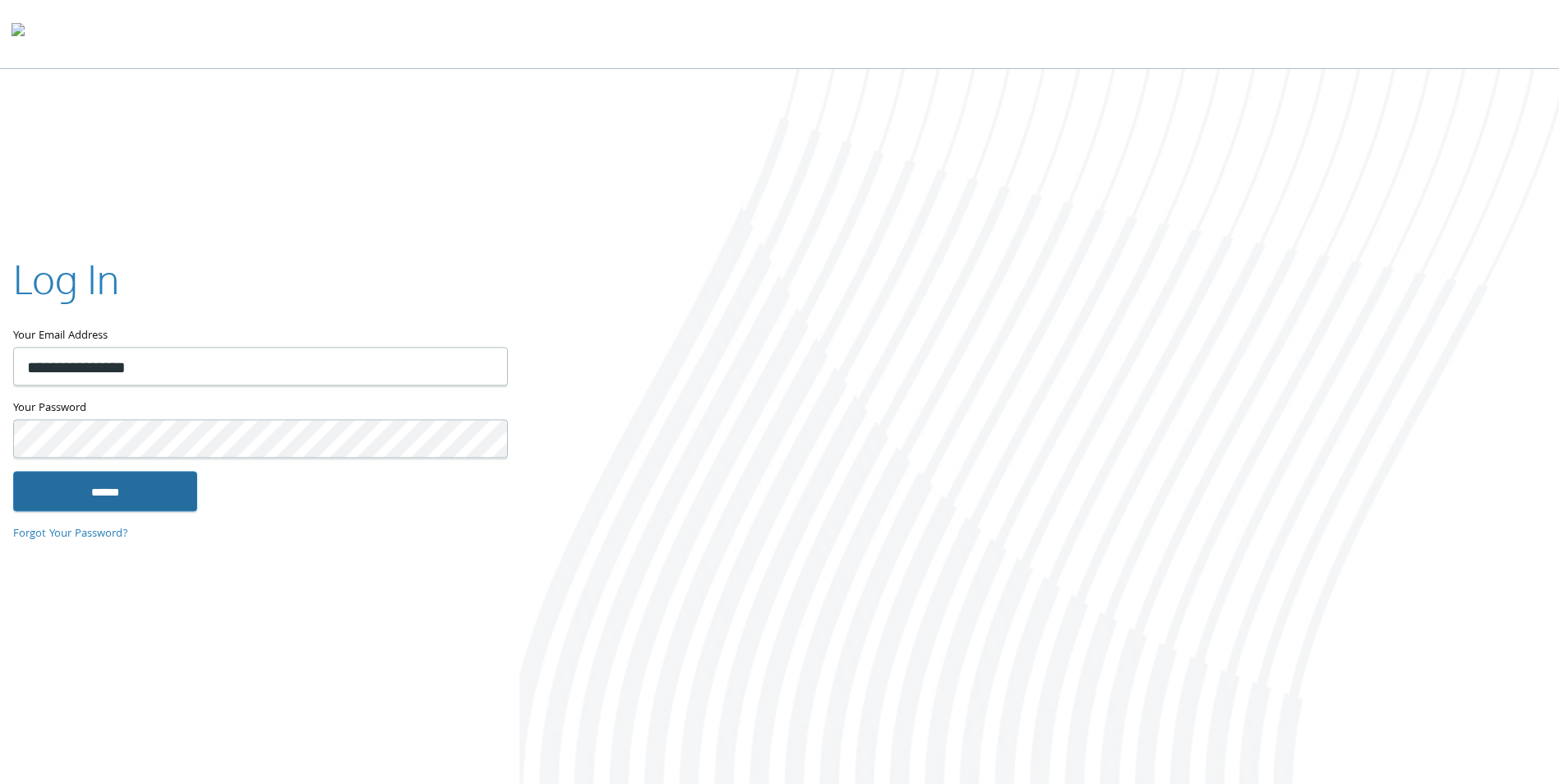 click on "******" at bounding box center [105, 491] 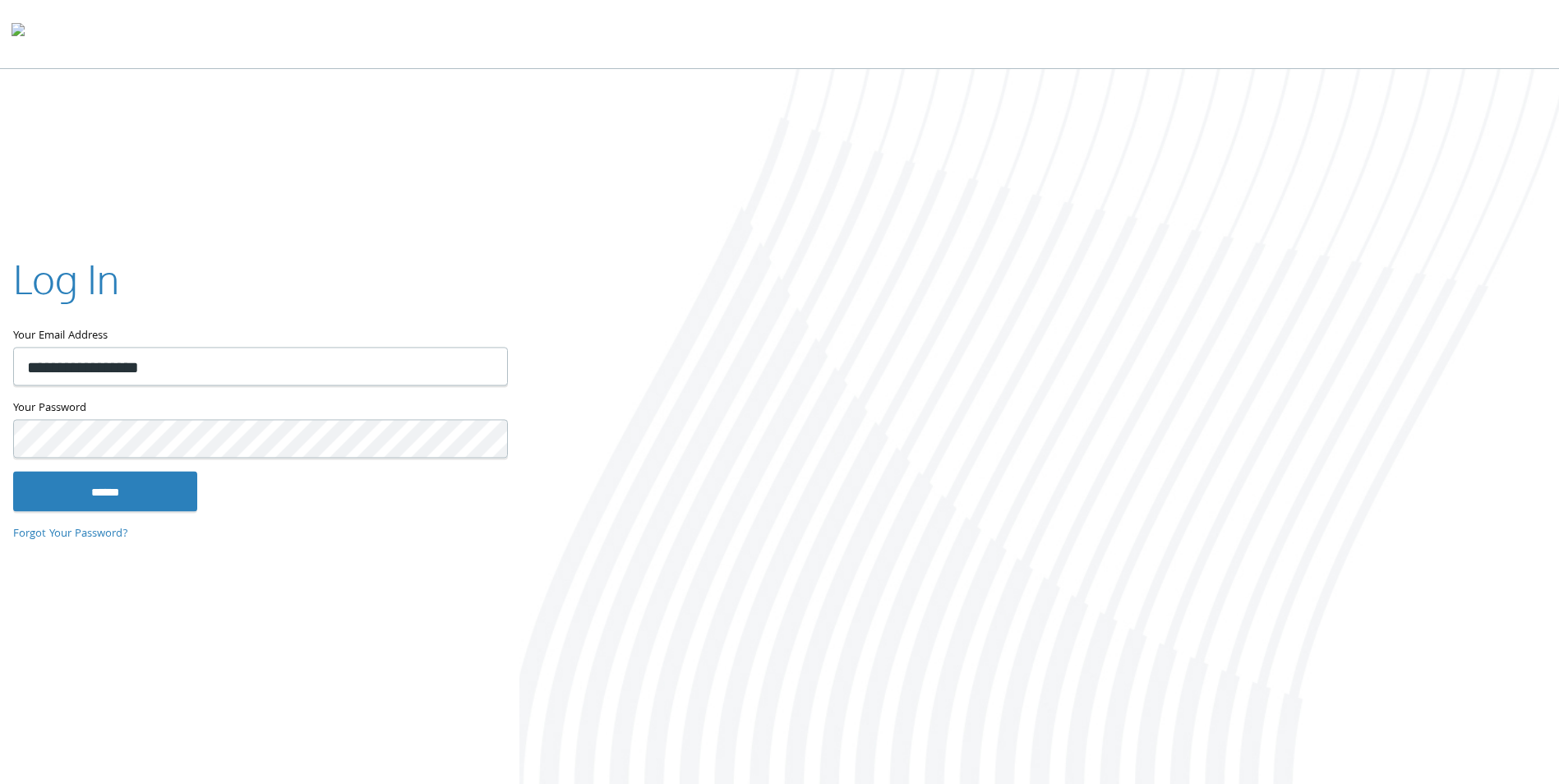 scroll, scrollTop: 0, scrollLeft: 0, axis: both 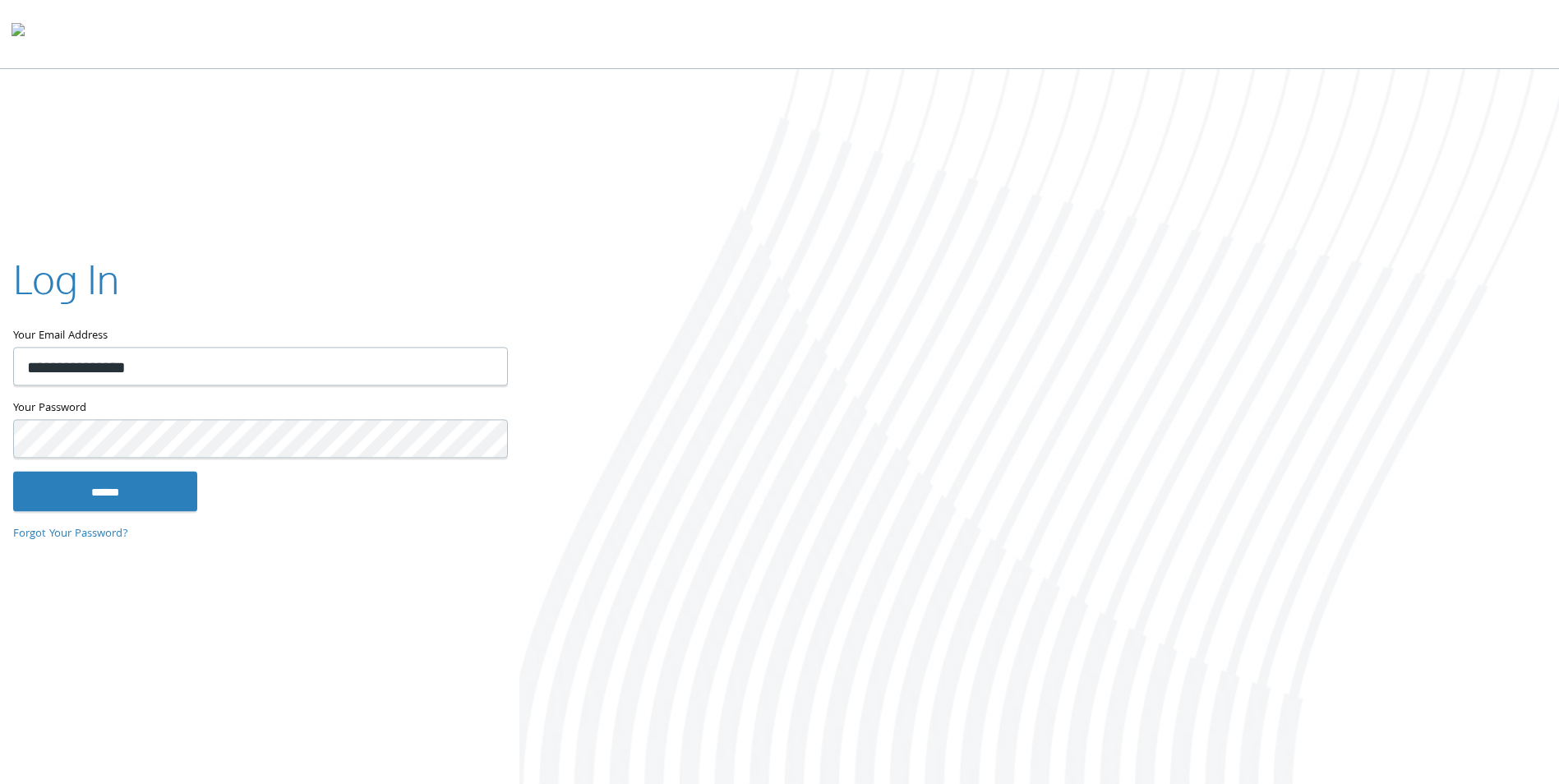 drag, startPoint x: 56, startPoint y: 365, endPoint x: 77, endPoint y: 366, distance: 21.023796 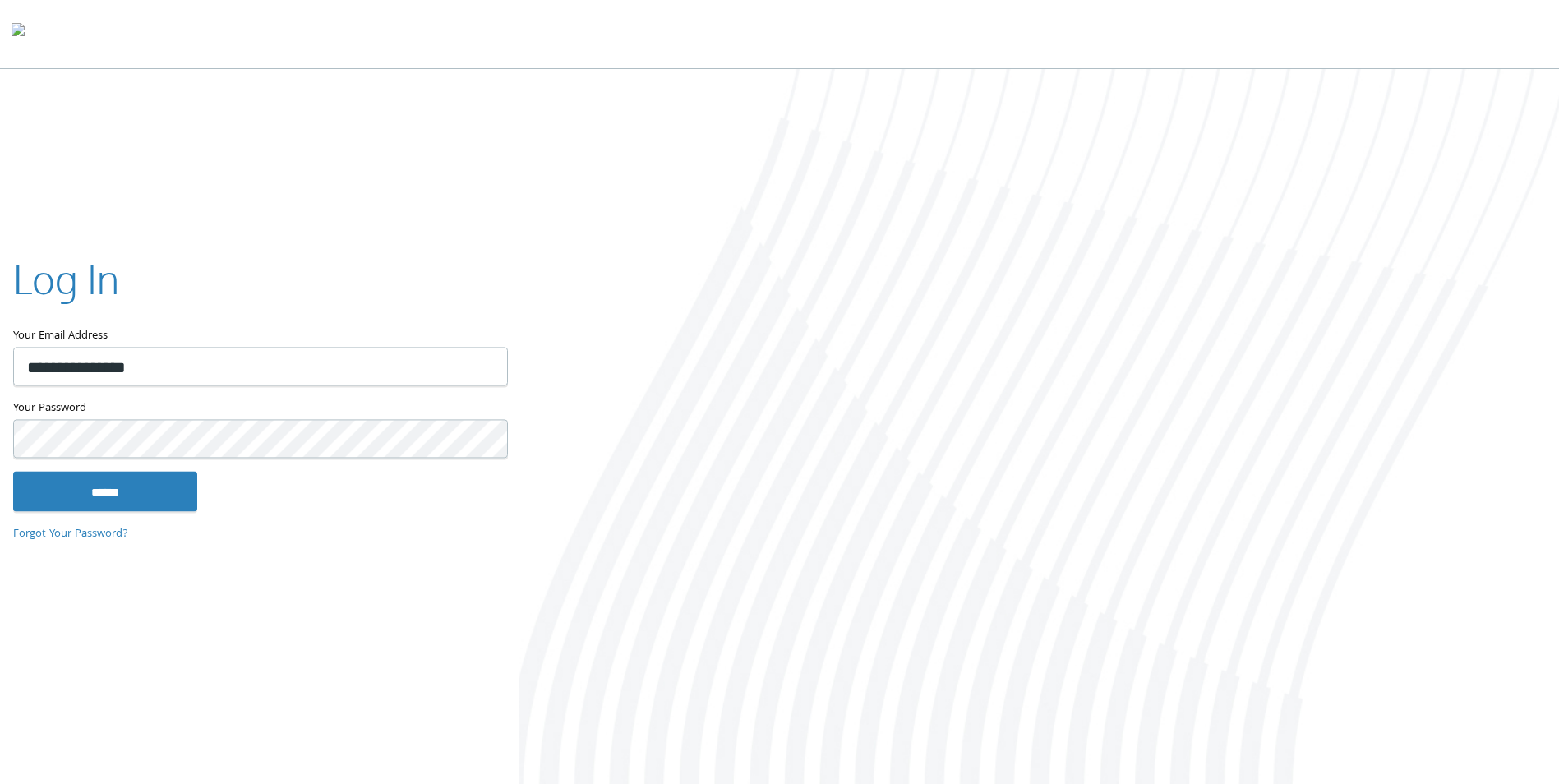 click on "**********" at bounding box center [261, 367] 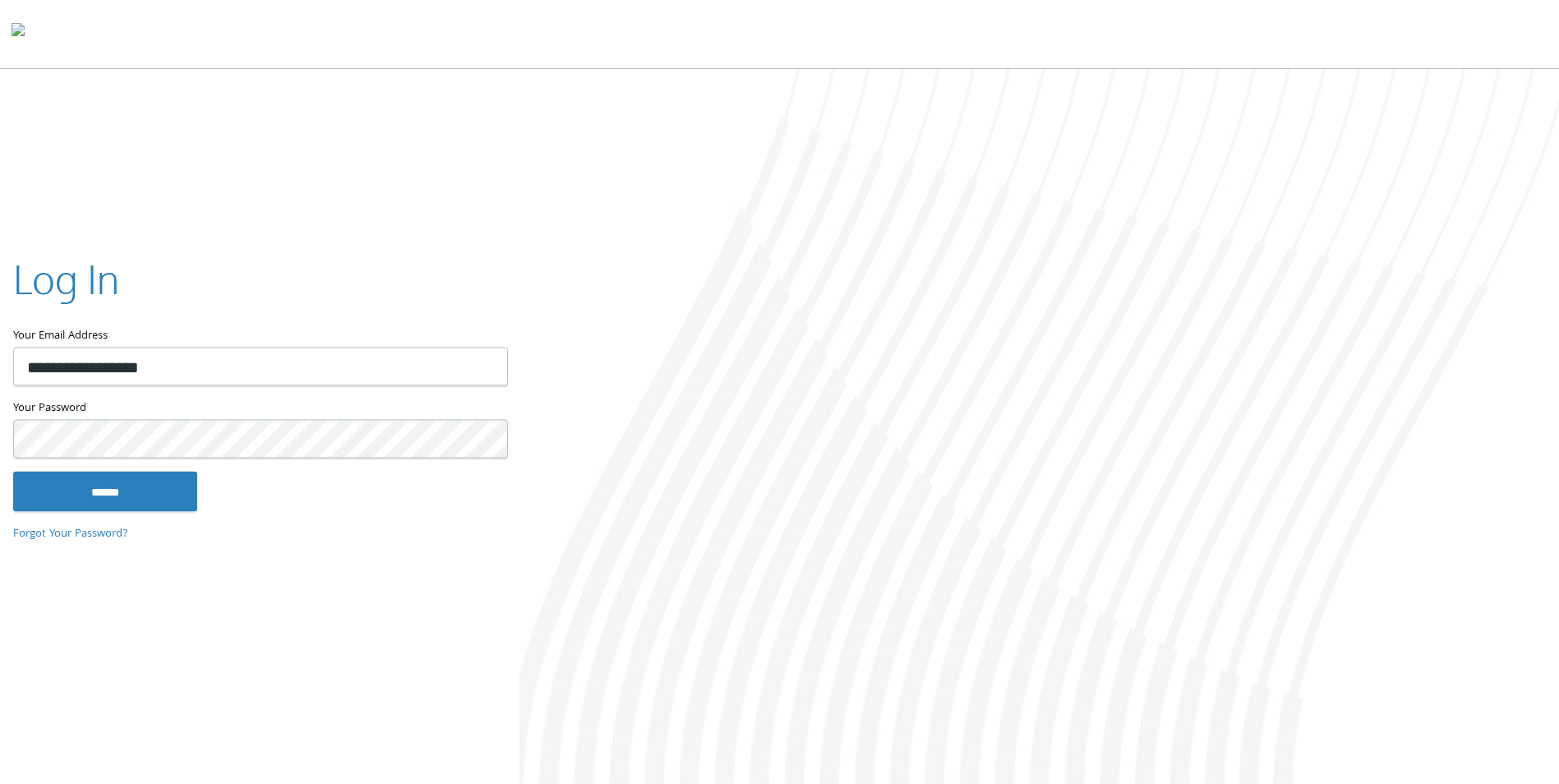 type on "**********" 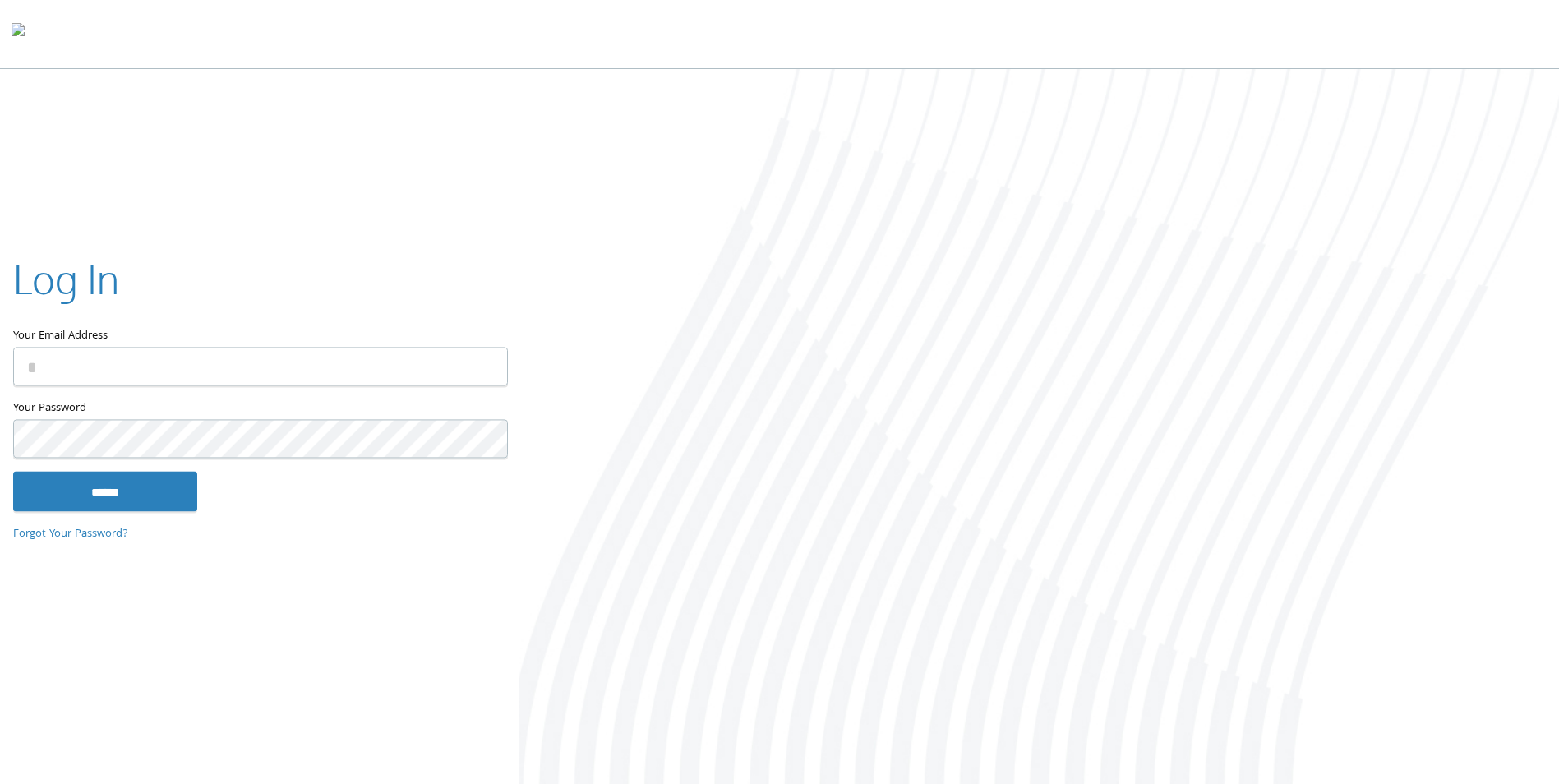 scroll, scrollTop: 0, scrollLeft: 0, axis: both 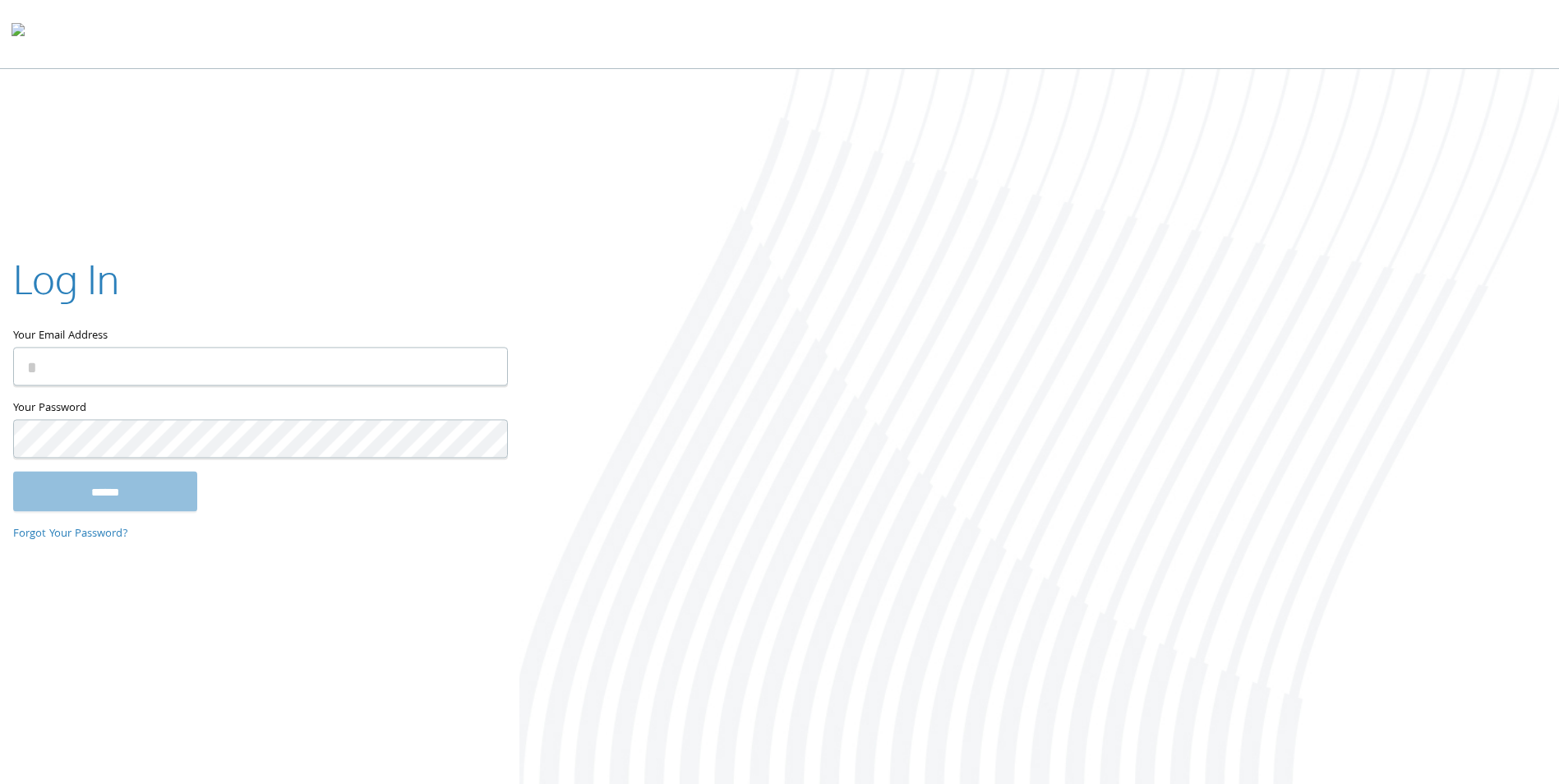 type on "**********" 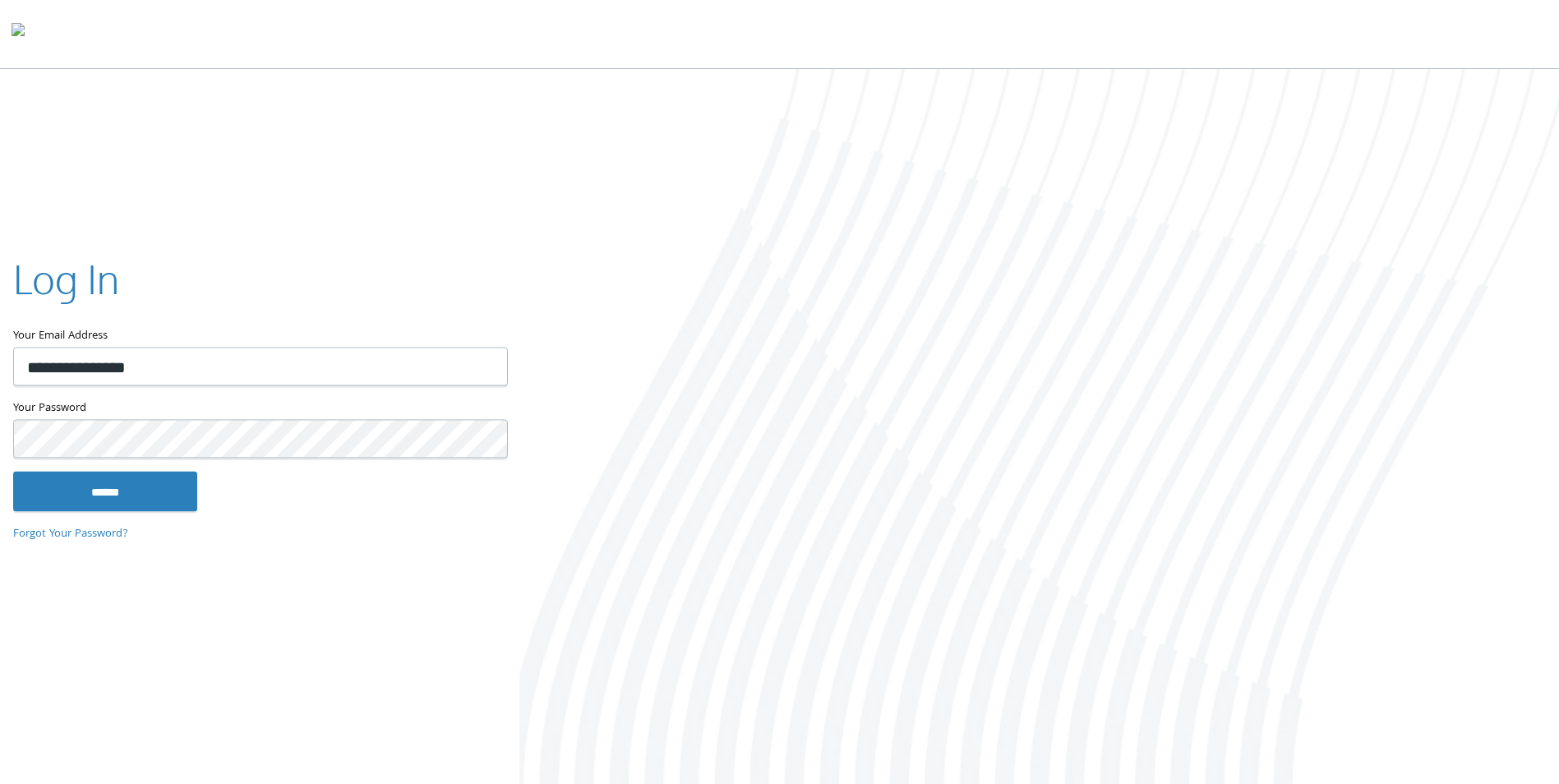 click at bounding box center (779, 35) 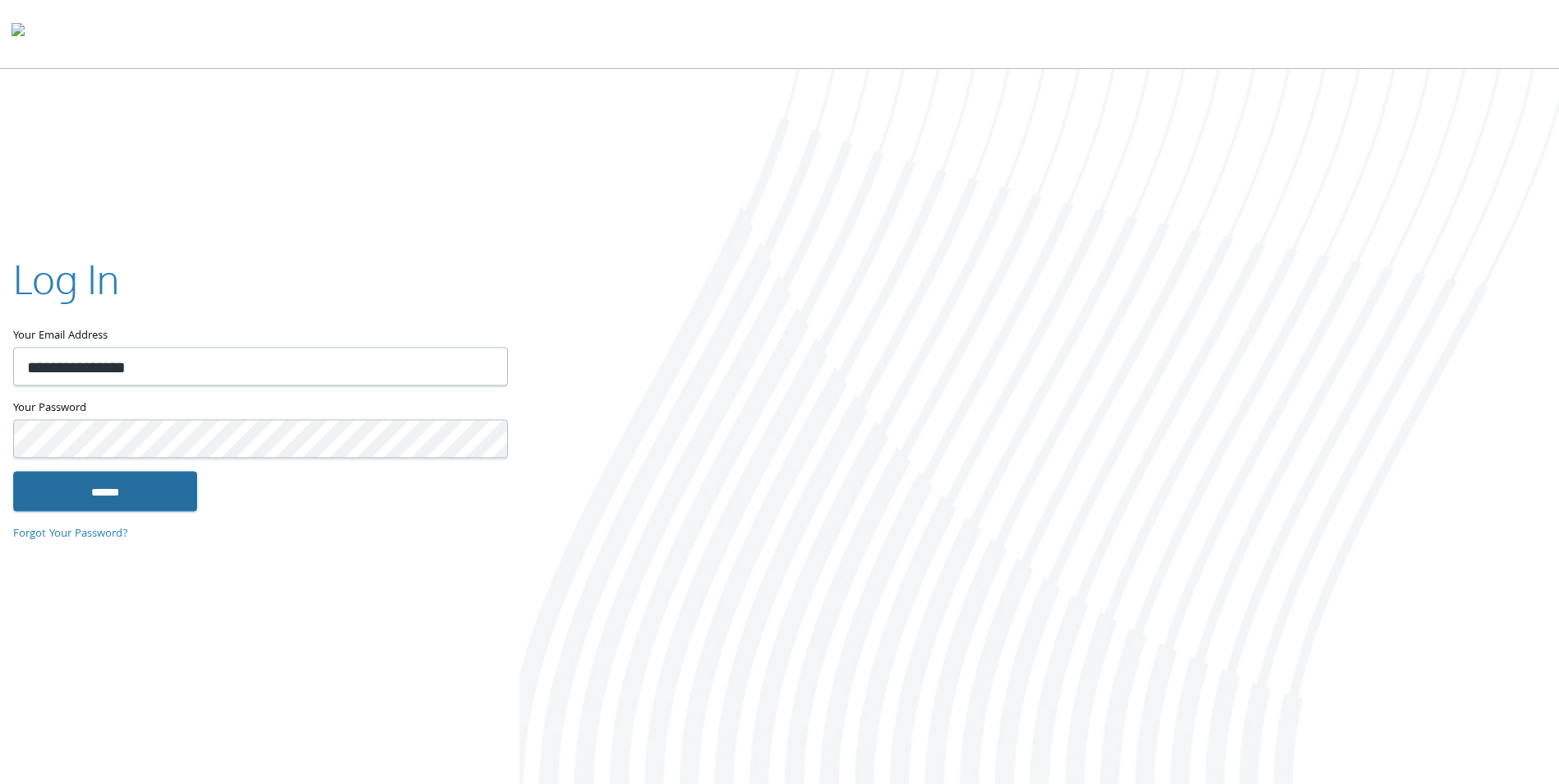click on "******" at bounding box center (105, 491) 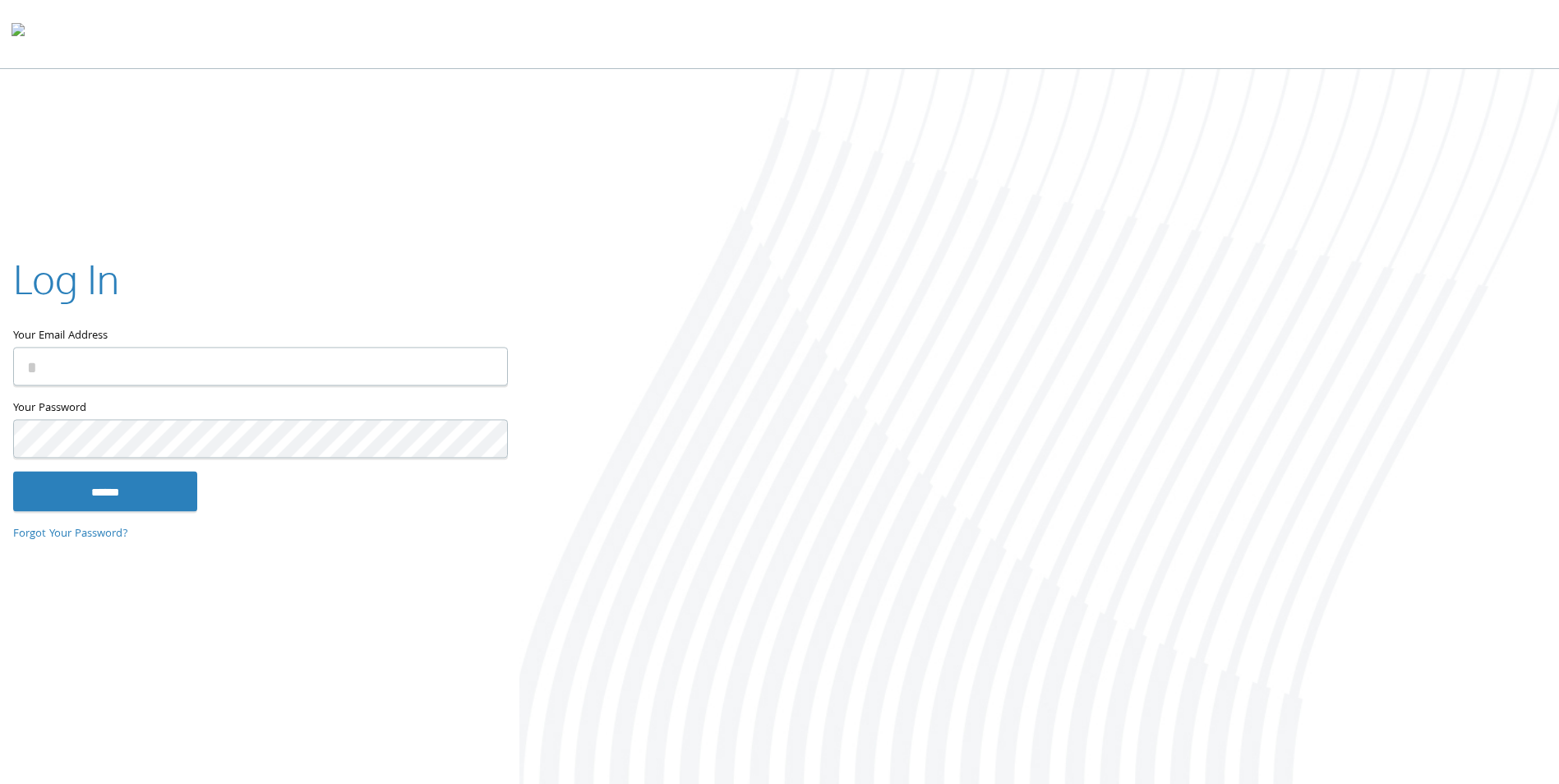 scroll, scrollTop: 0, scrollLeft: 0, axis: both 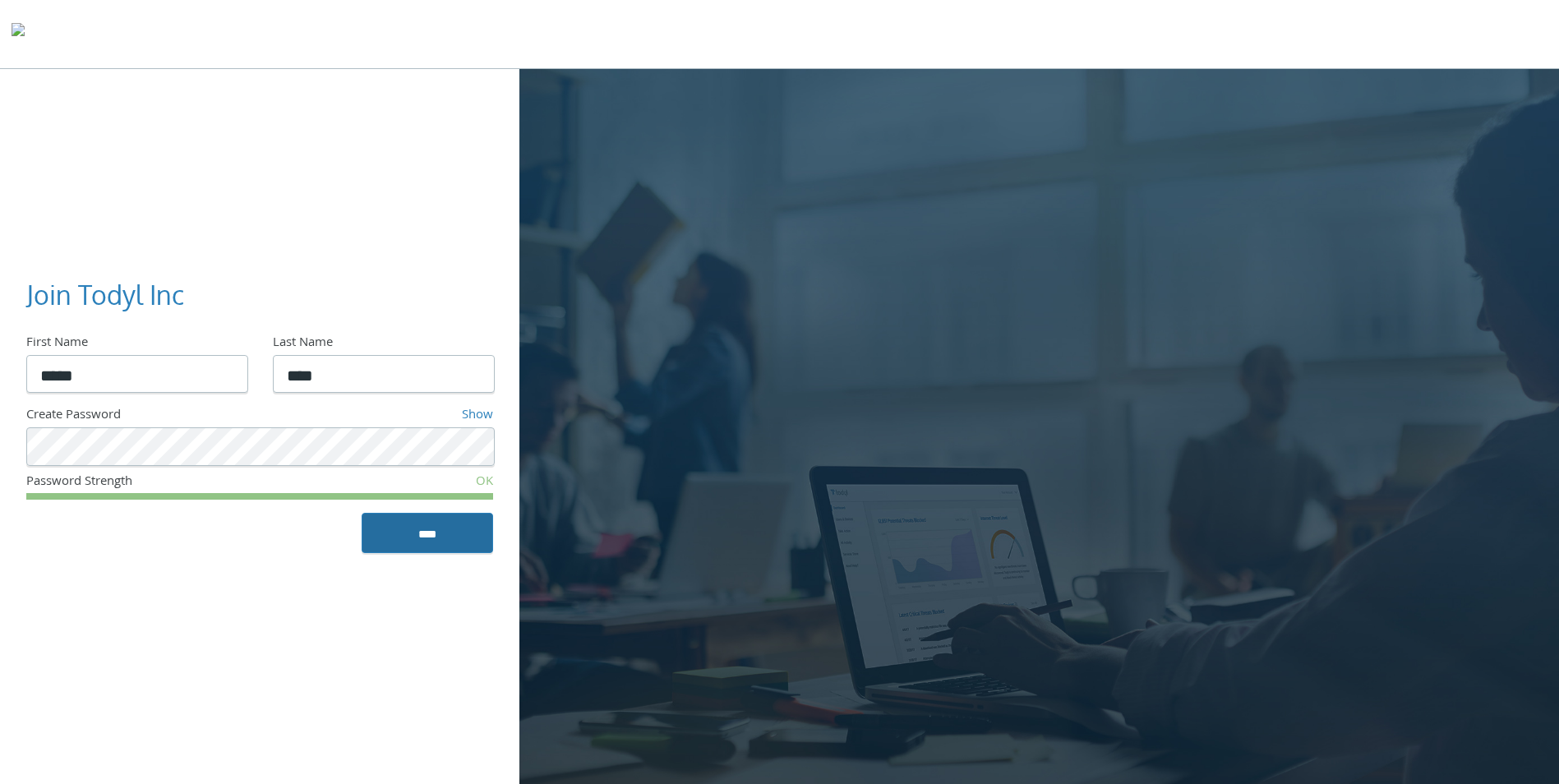 click on "****" at bounding box center (427, 533) 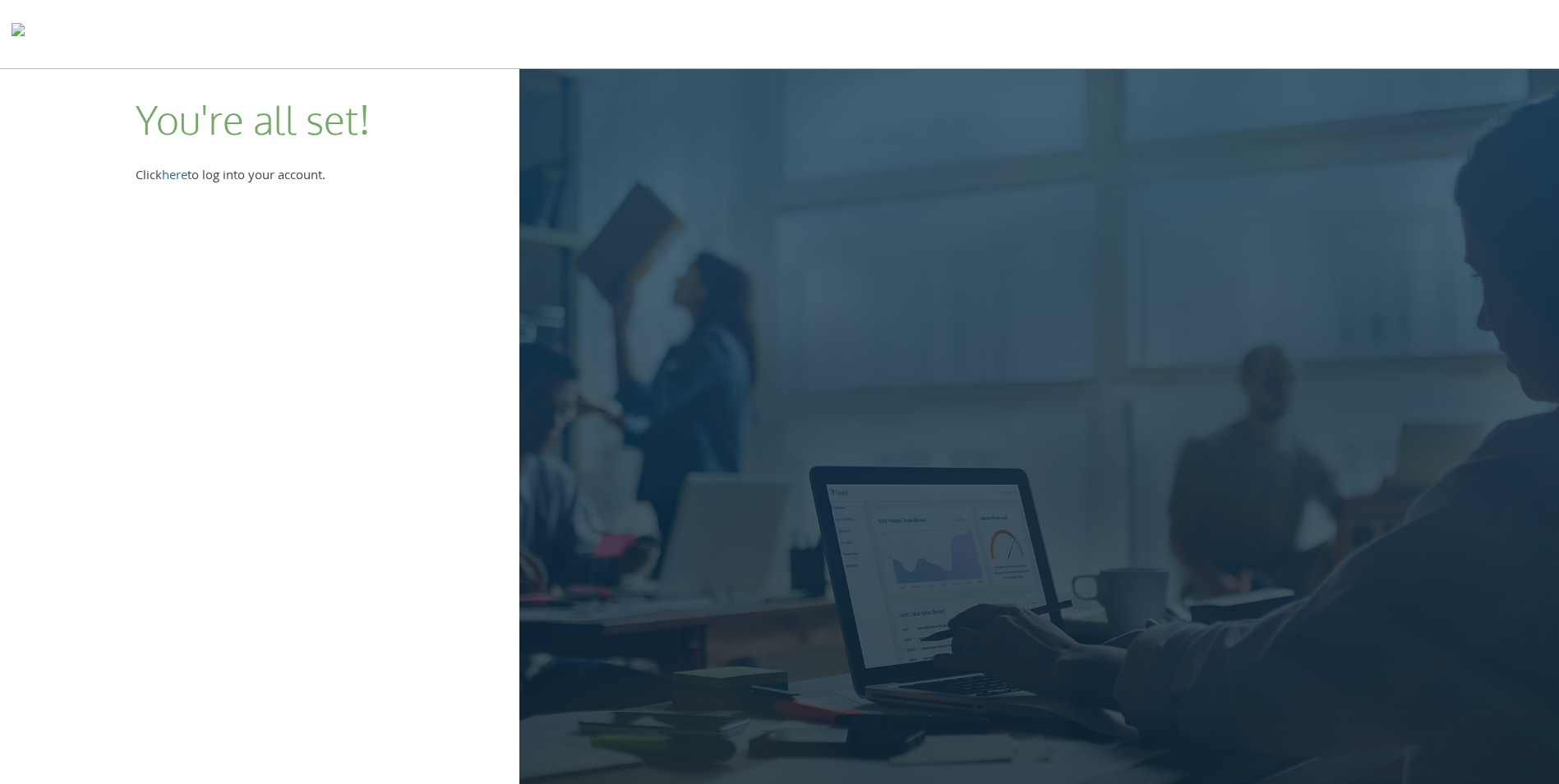 click on "here" at bounding box center [174, 177] 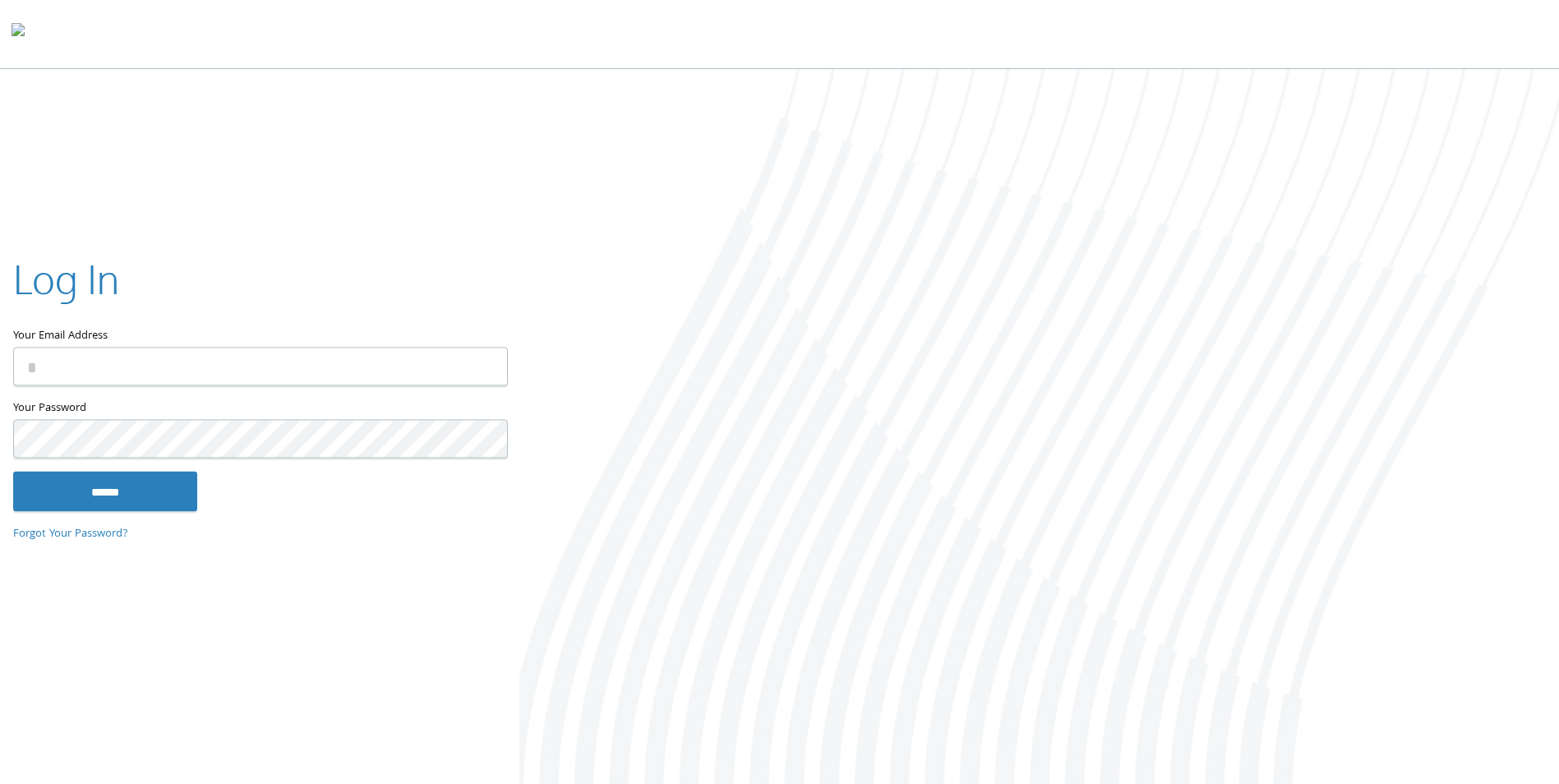 scroll, scrollTop: 0, scrollLeft: 0, axis: both 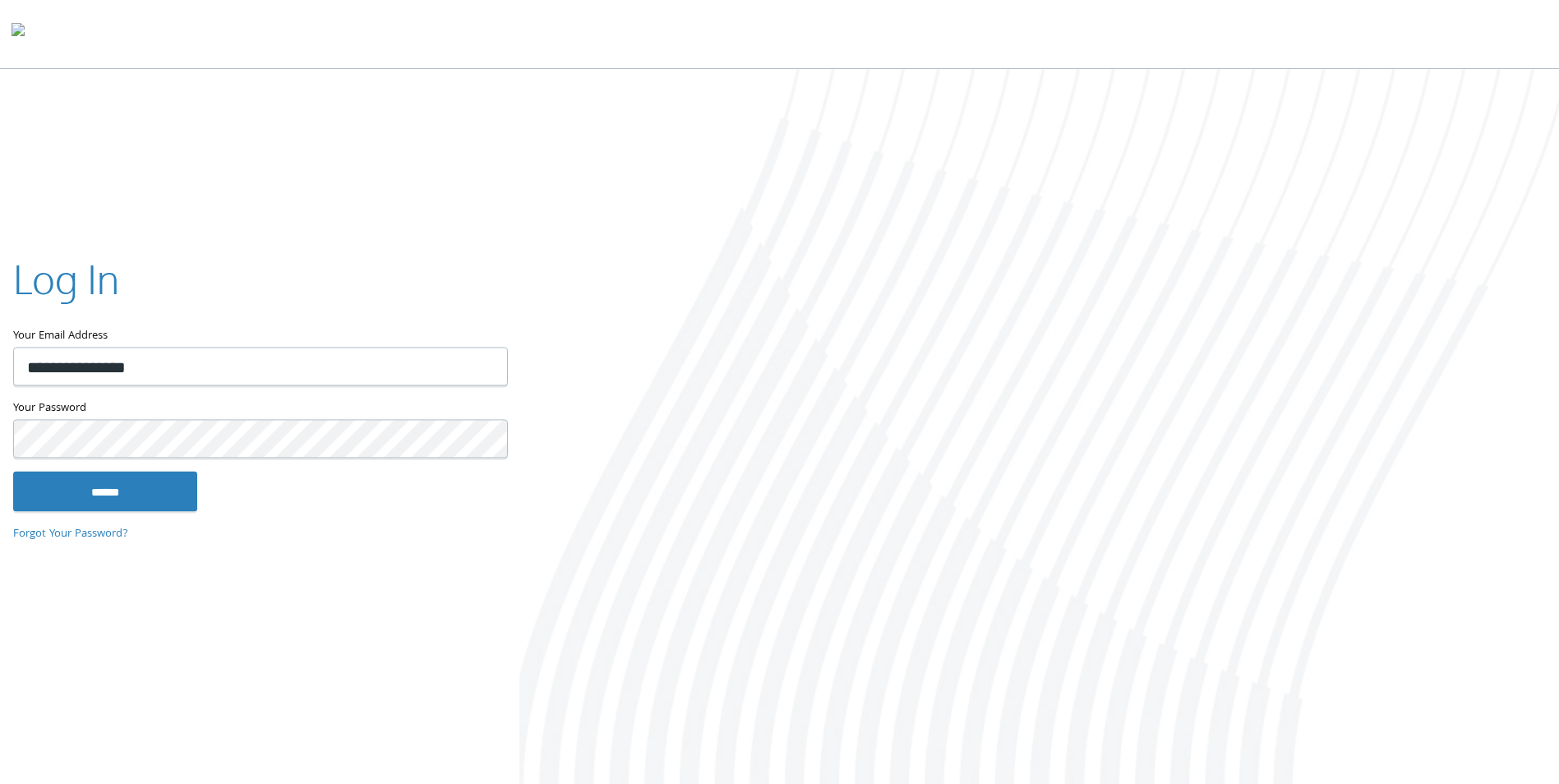 click on "**********" at bounding box center (261, 367) 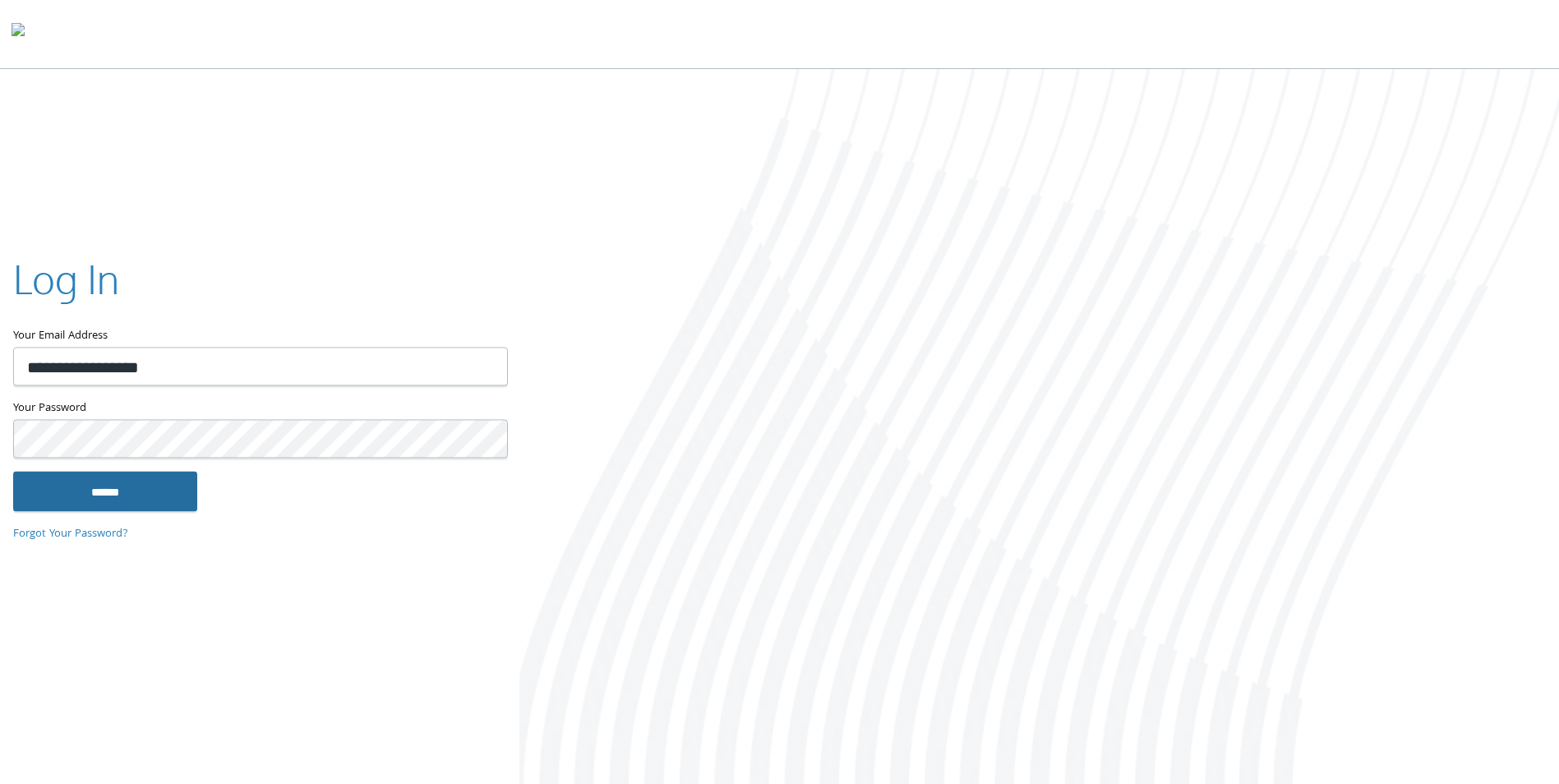 type on "**********" 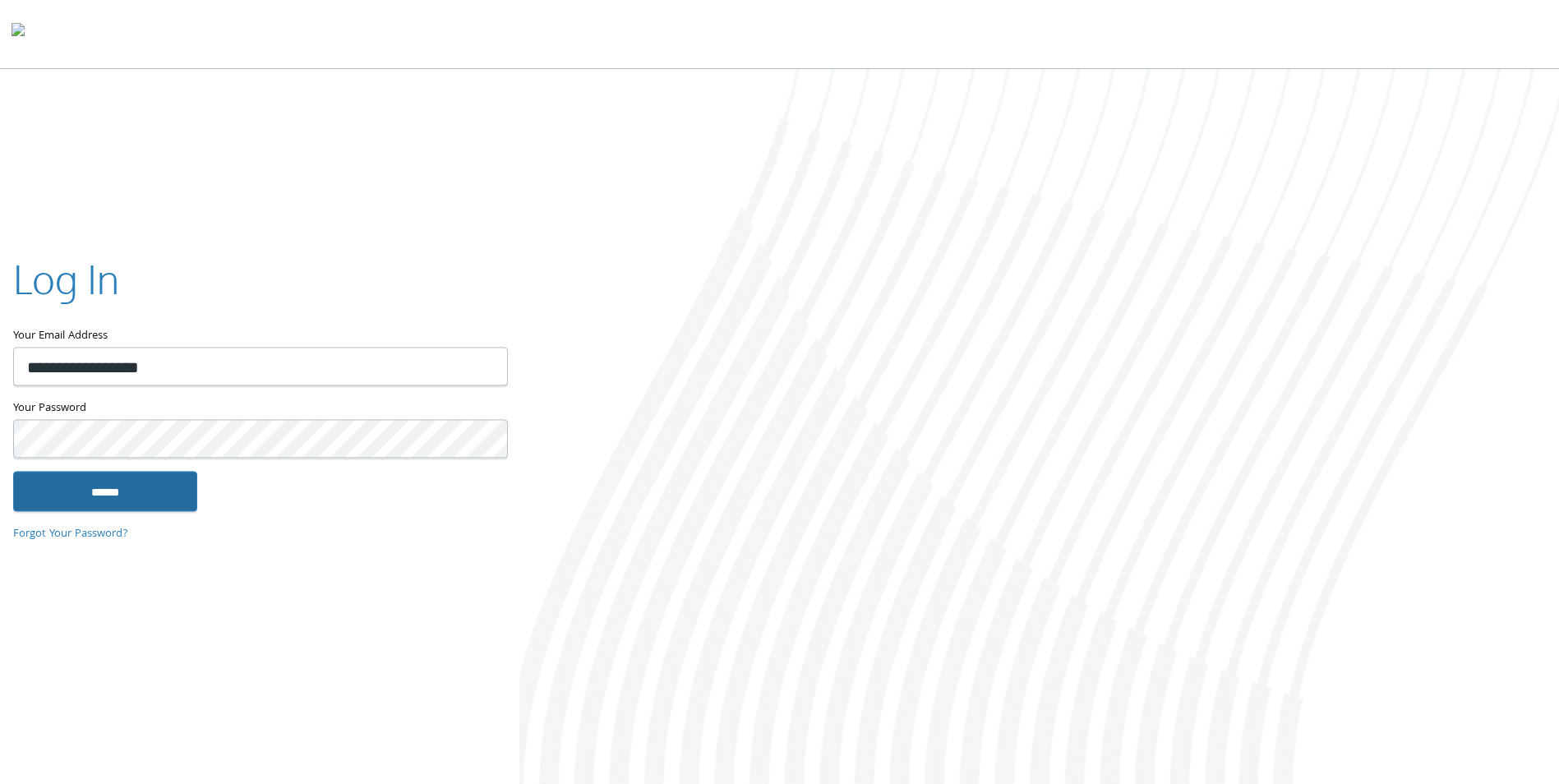 click on "******" at bounding box center (105, 491) 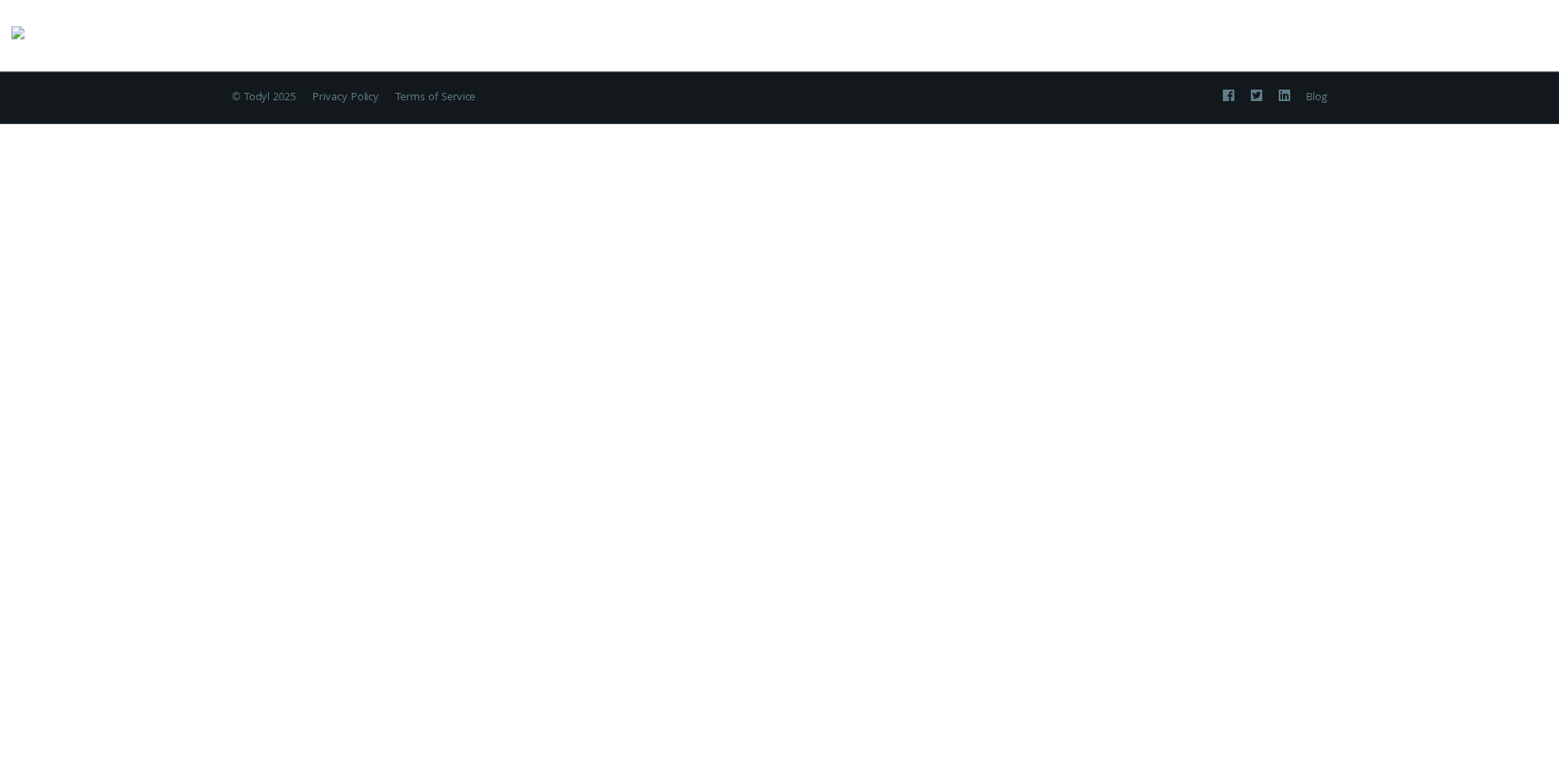 scroll, scrollTop: 0, scrollLeft: 0, axis: both 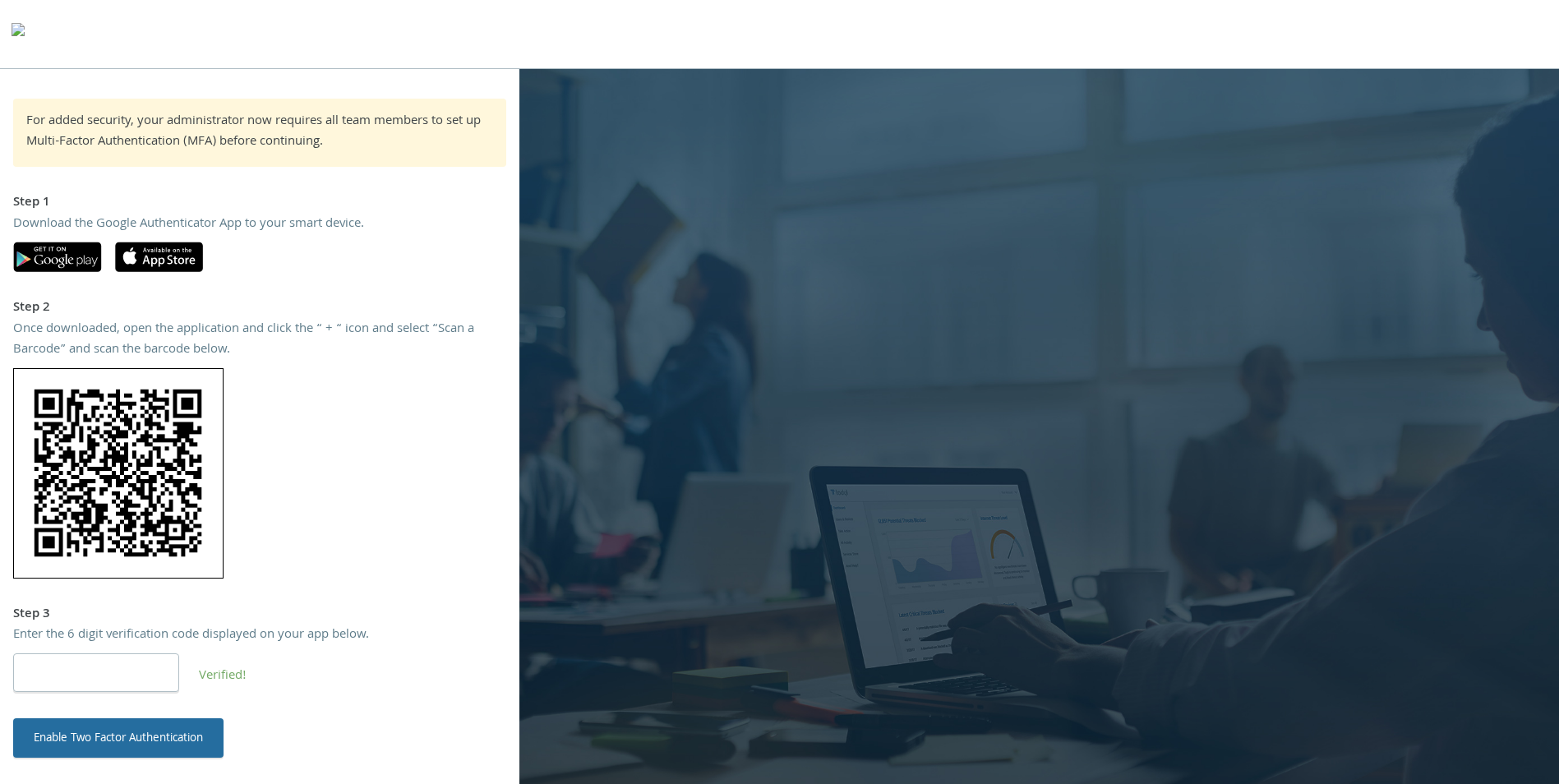 type on "******" 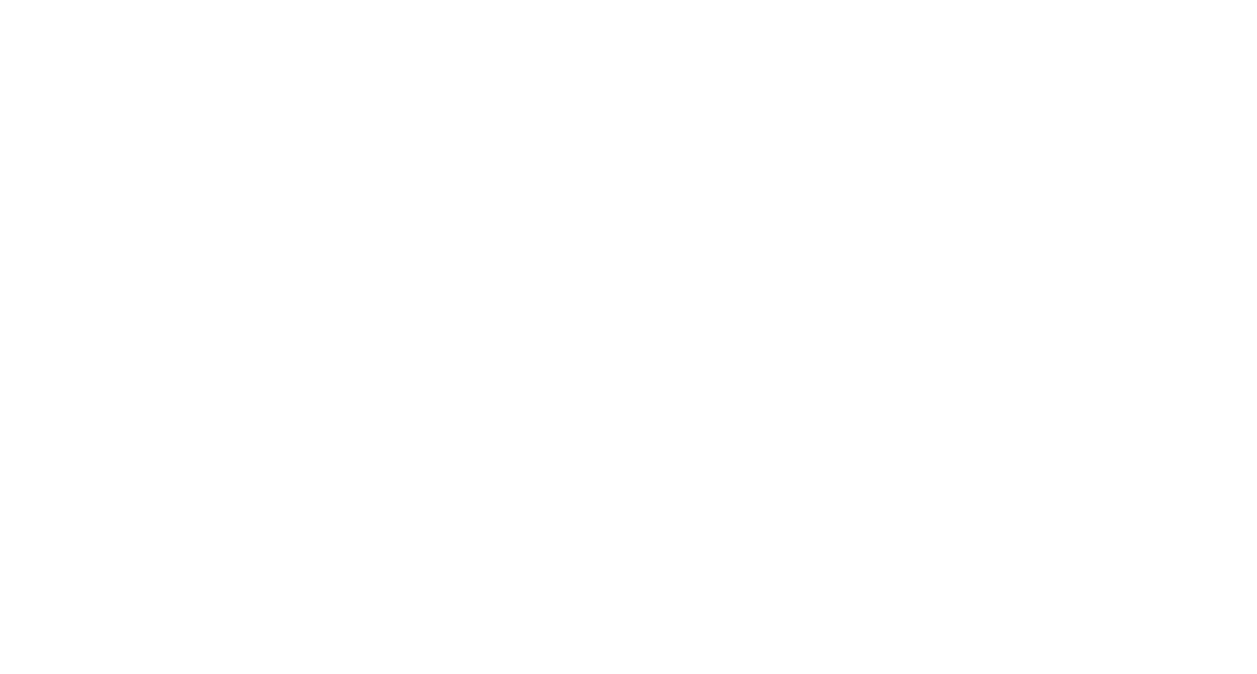scroll, scrollTop: 0, scrollLeft: 0, axis: both 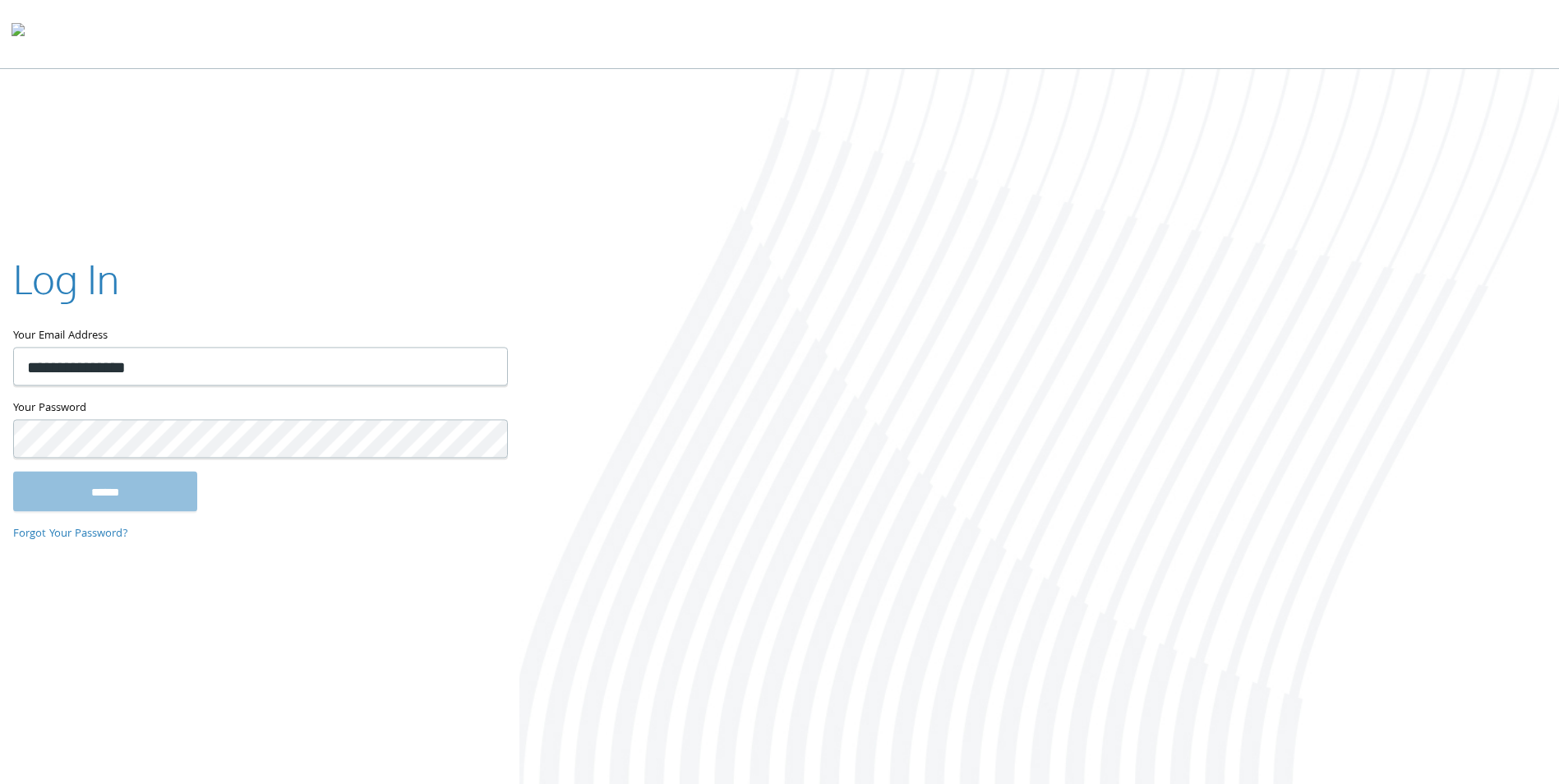 click at bounding box center (1039, 428) 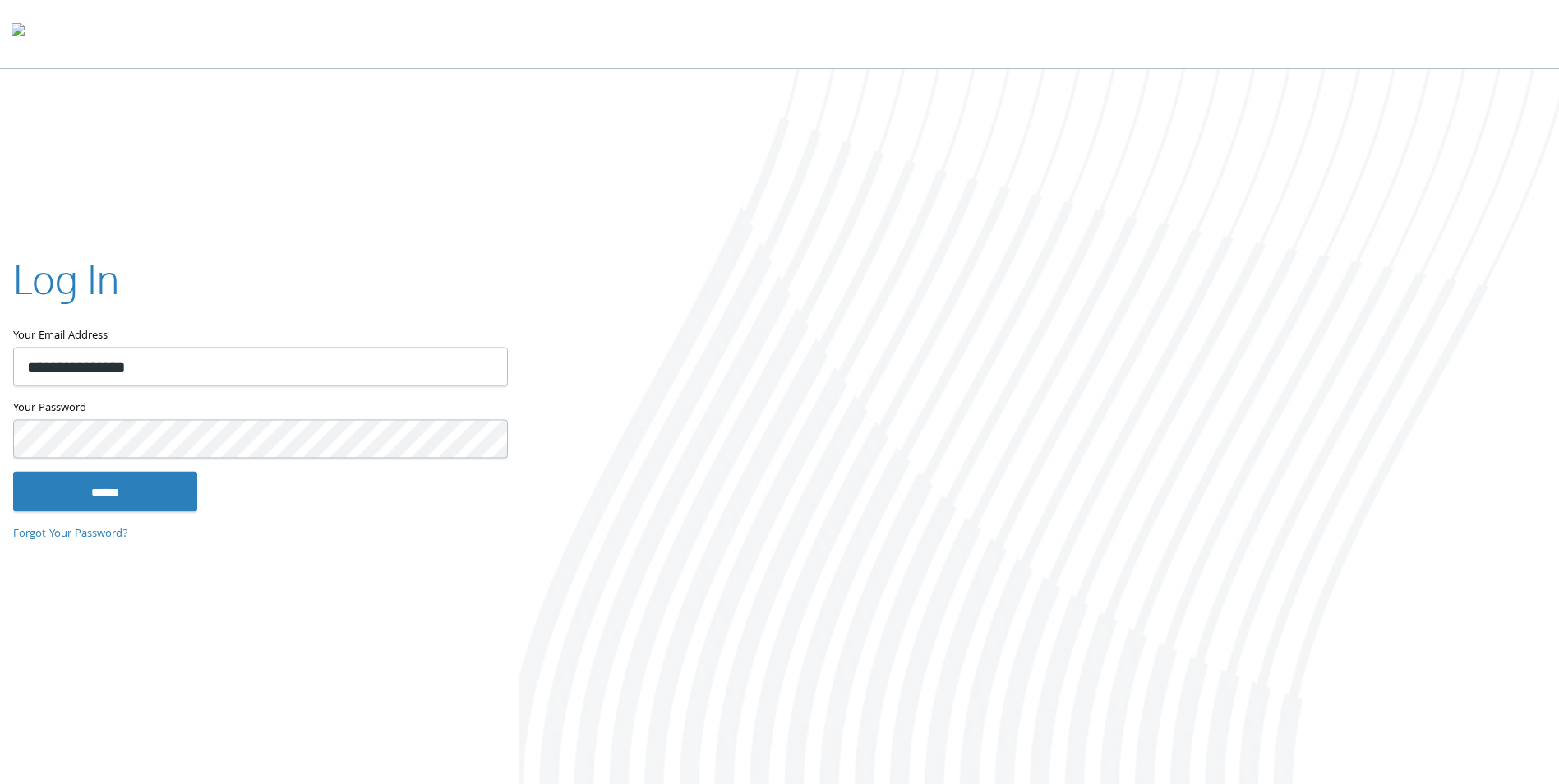 drag, startPoint x: 69, startPoint y: 365, endPoint x: 86, endPoint y: 370, distance: 17.72005 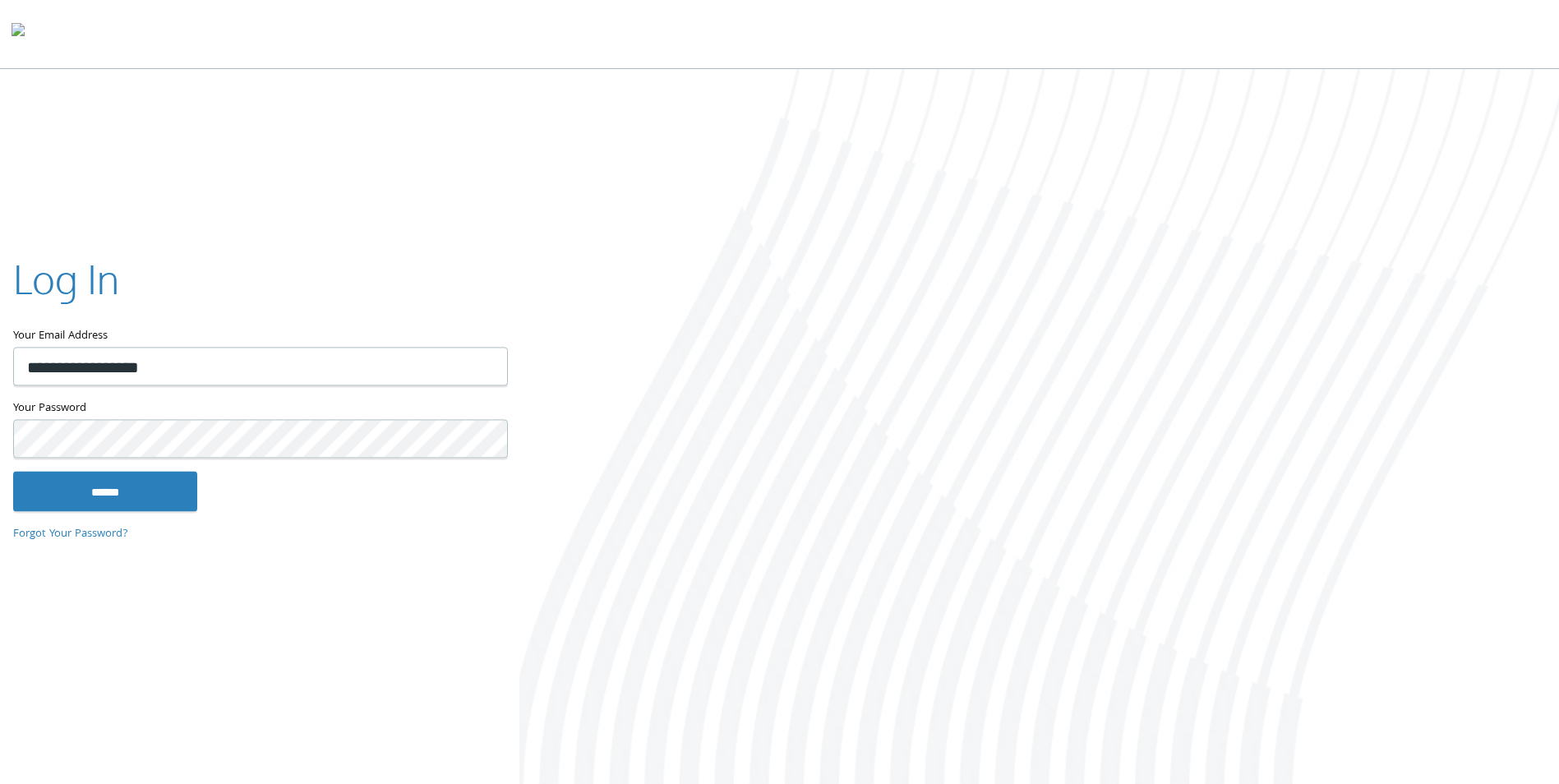 type on "**********" 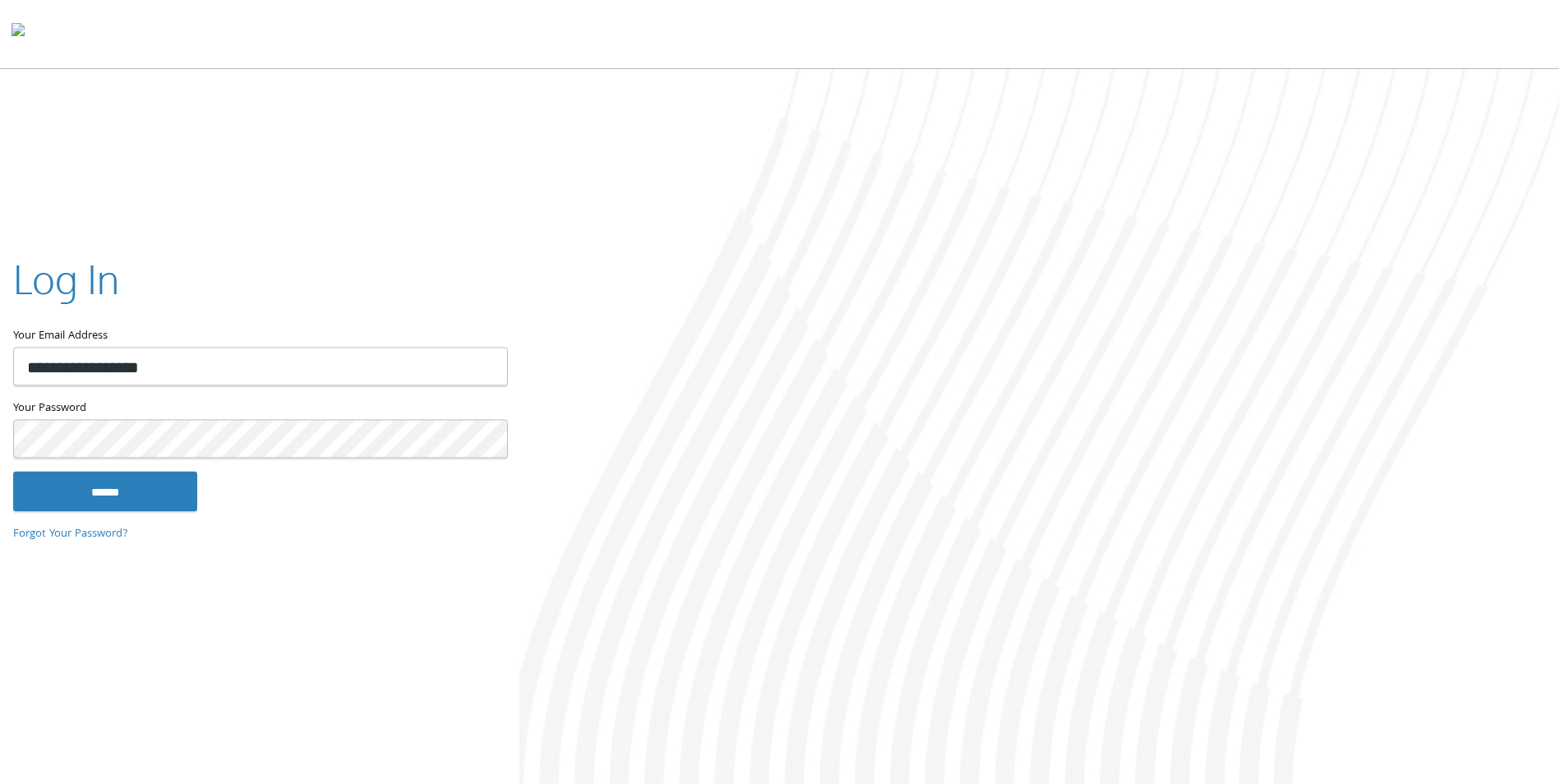 click on "******" at bounding box center (105, 491) 